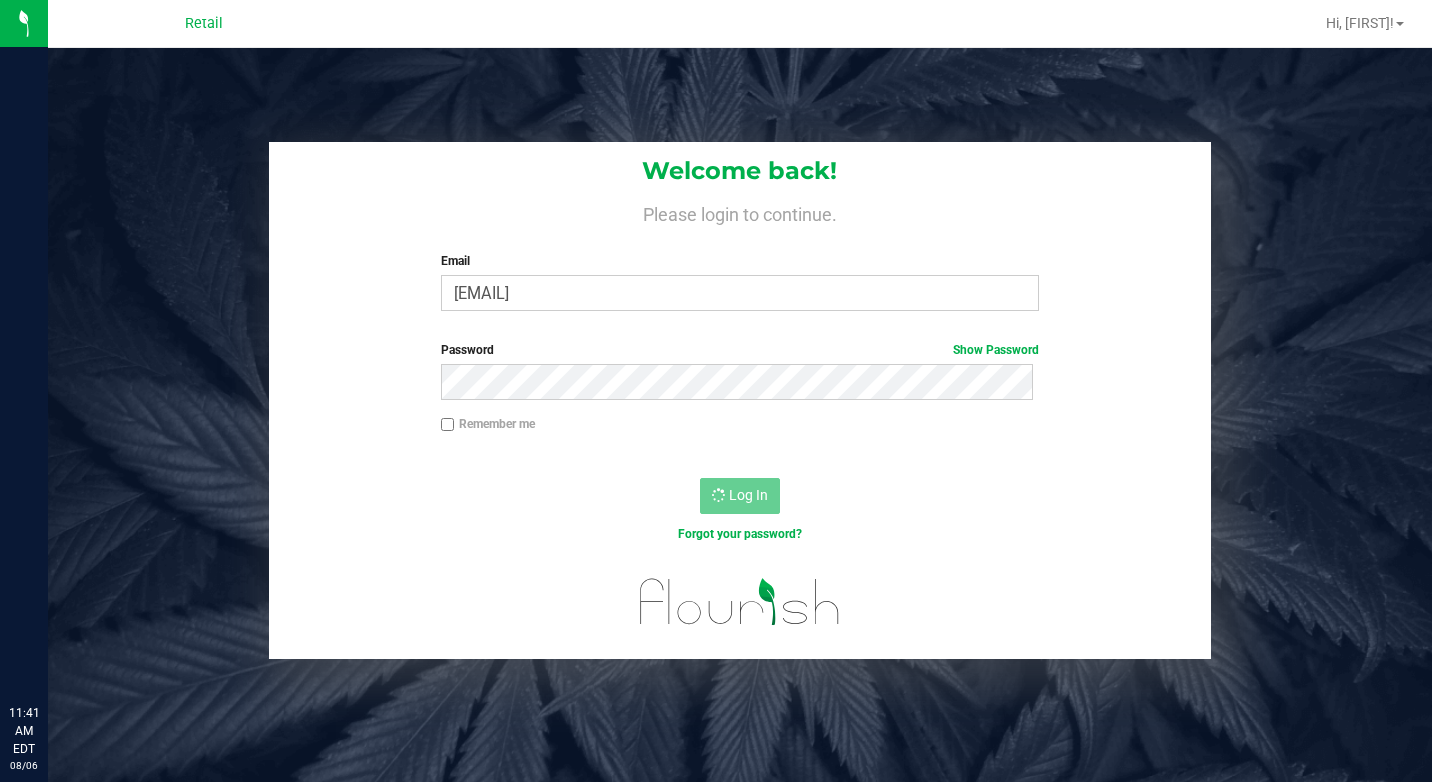 scroll, scrollTop: 0, scrollLeft: 0, axis: both 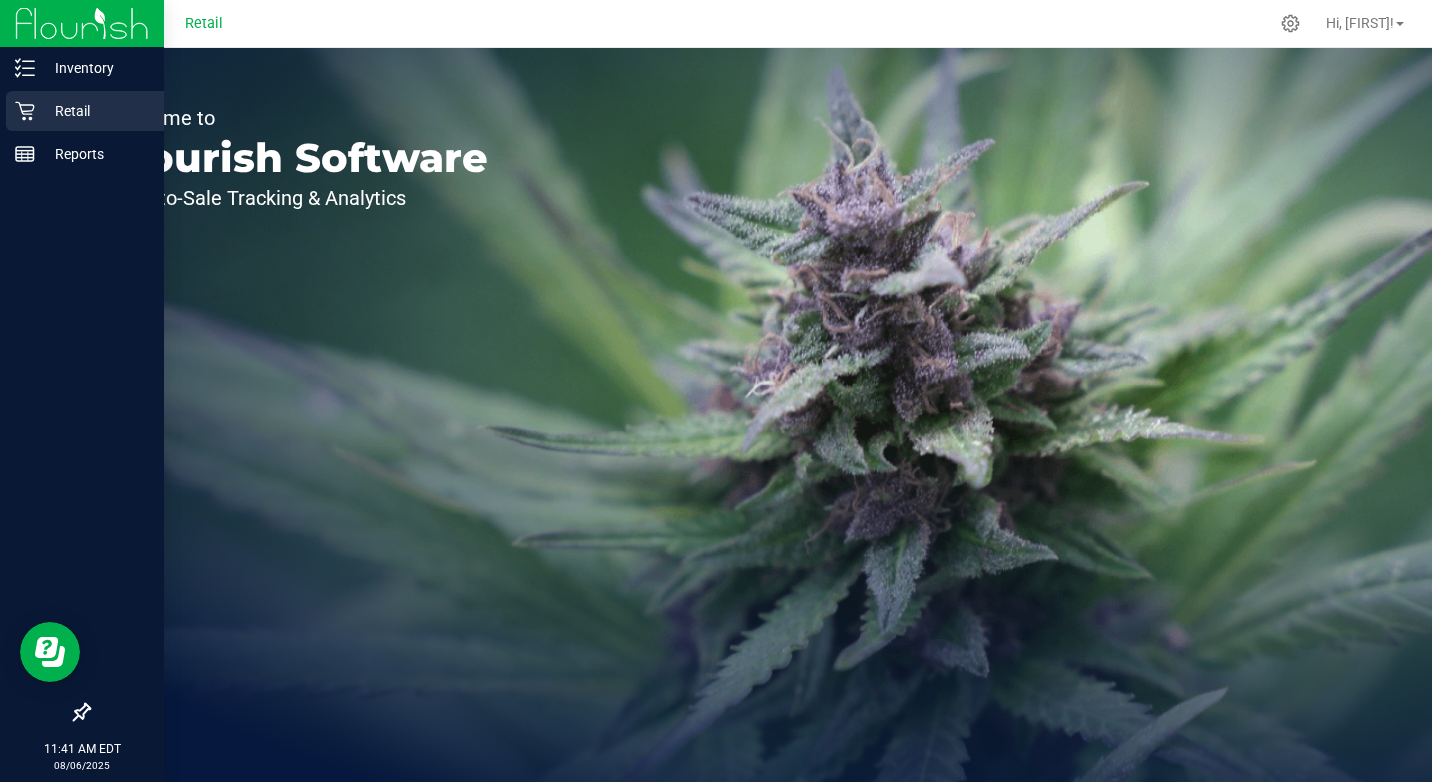 click on "Retail" at bounding box center [95, 111] 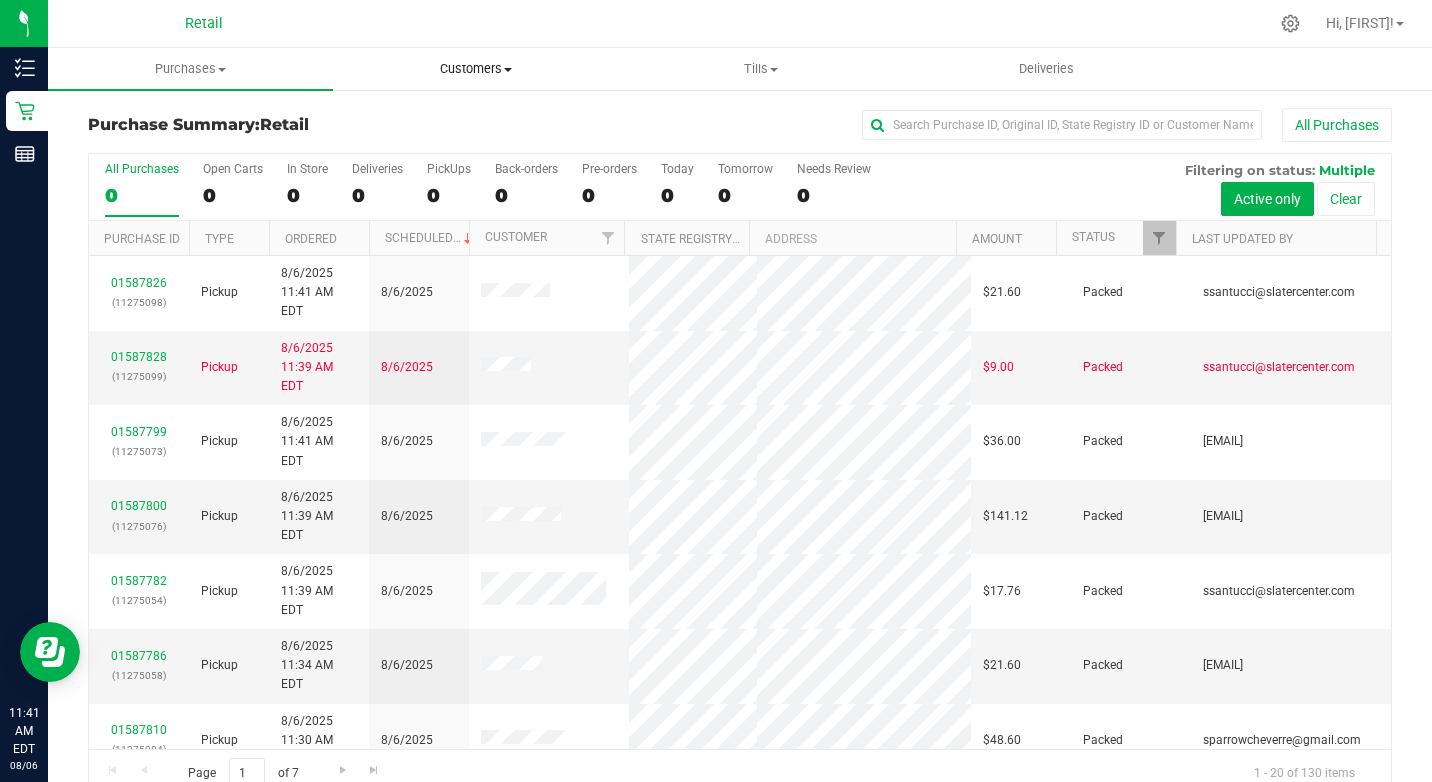 click on "Customers" at bounding box center (475, 69) 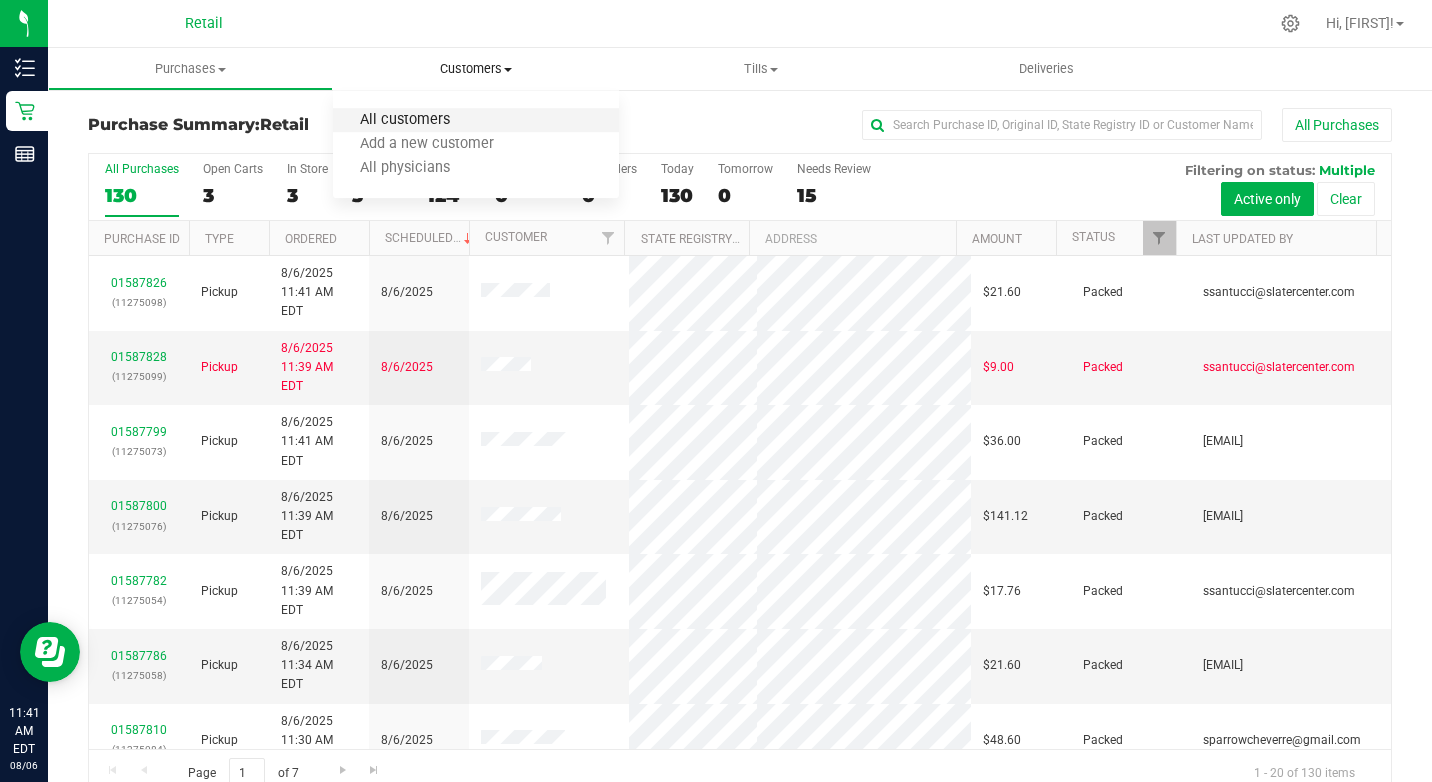 click on "All customers" at bounding box center (405, 120) 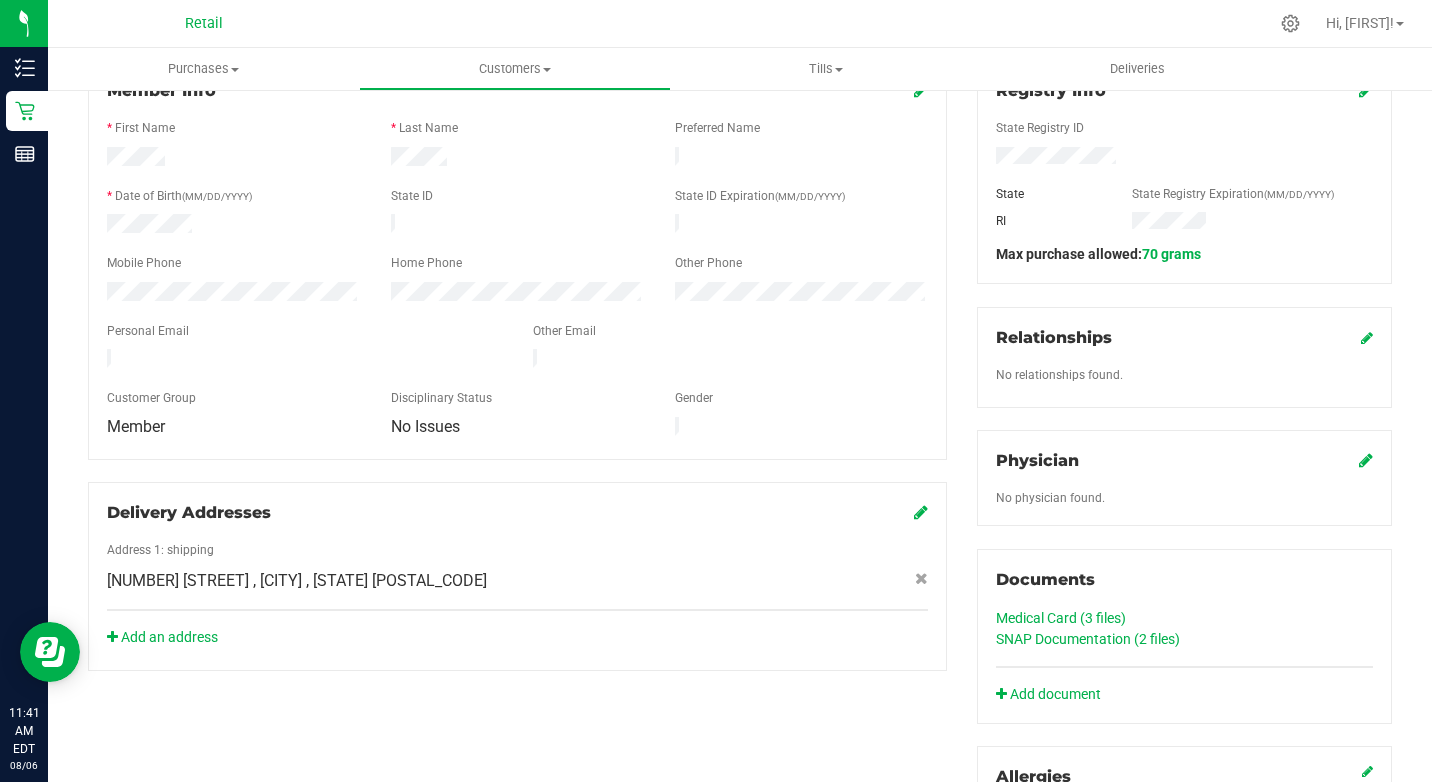 scroll, scrollTop: 0, scrollLeft: 0, axis: both 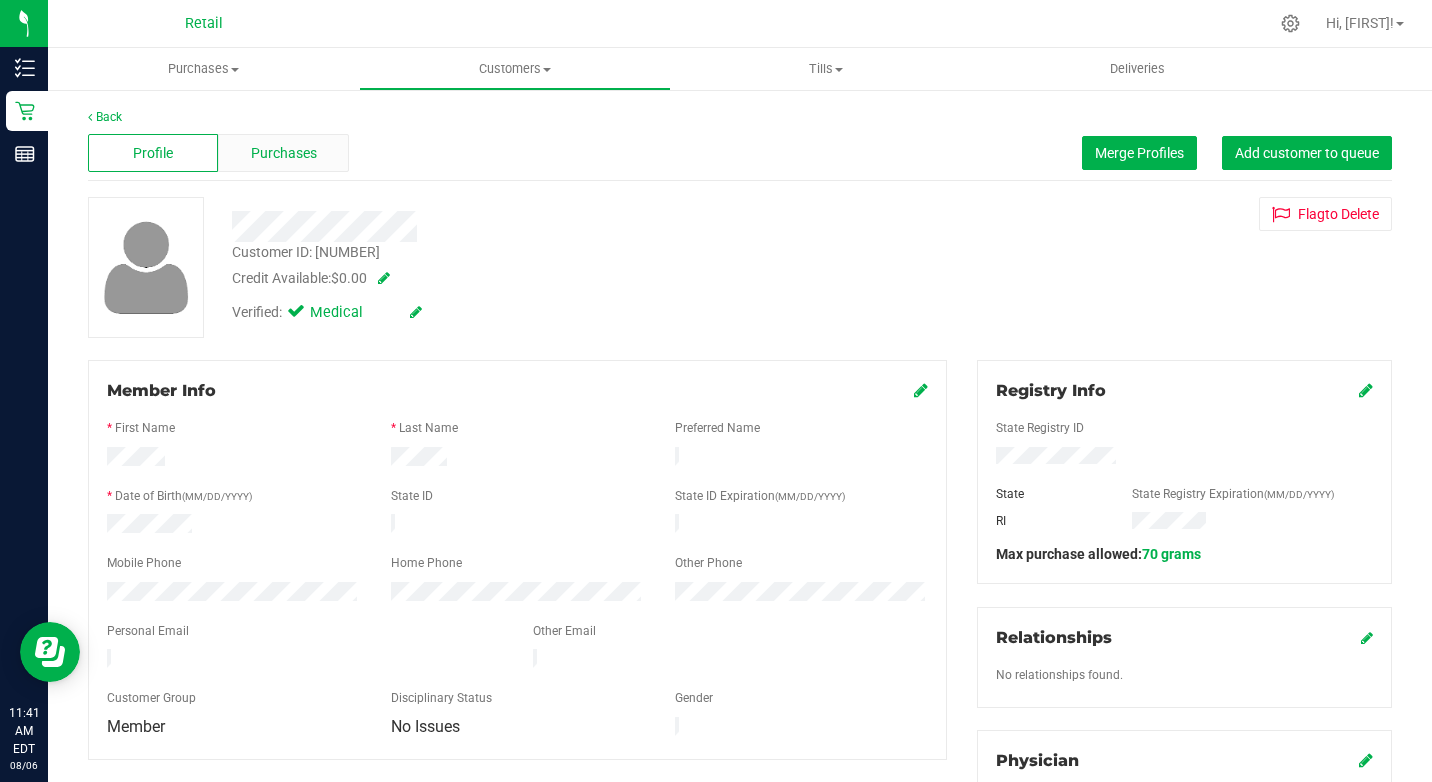 click on "Purchases" at bounding box center (283, 153) 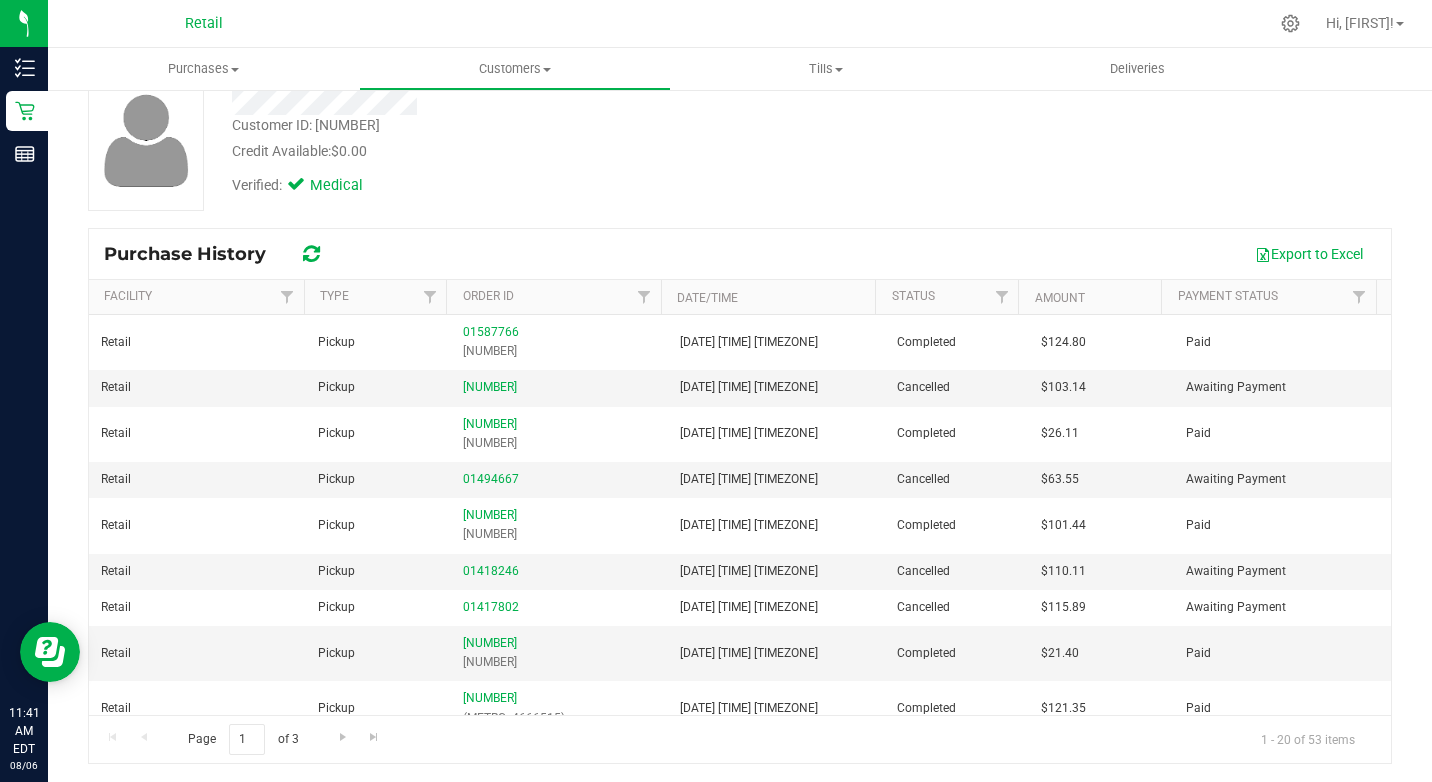 scroll, scrollTop: 129, scrollLeft: 0, axis: vertical 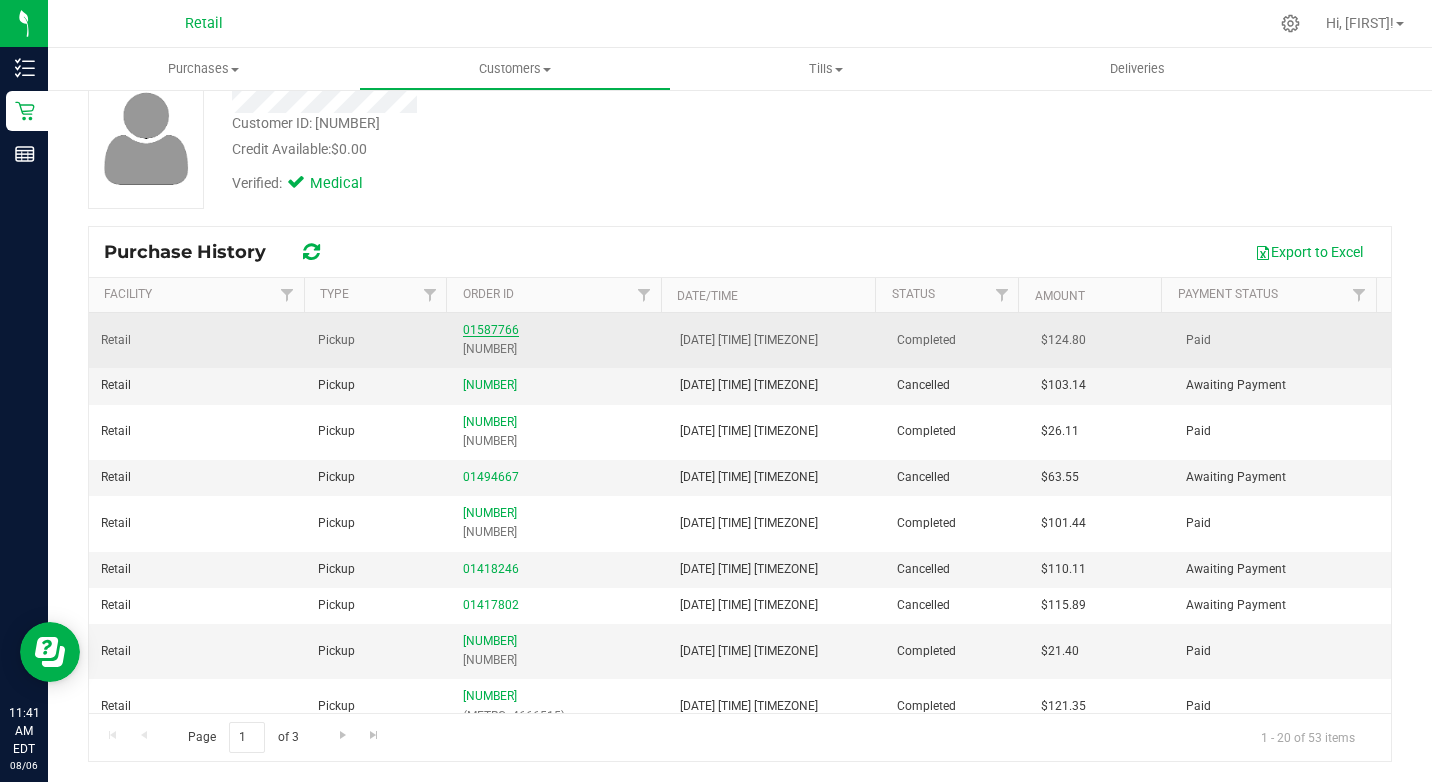 click on "01587766" at bounding box center (491, 330) 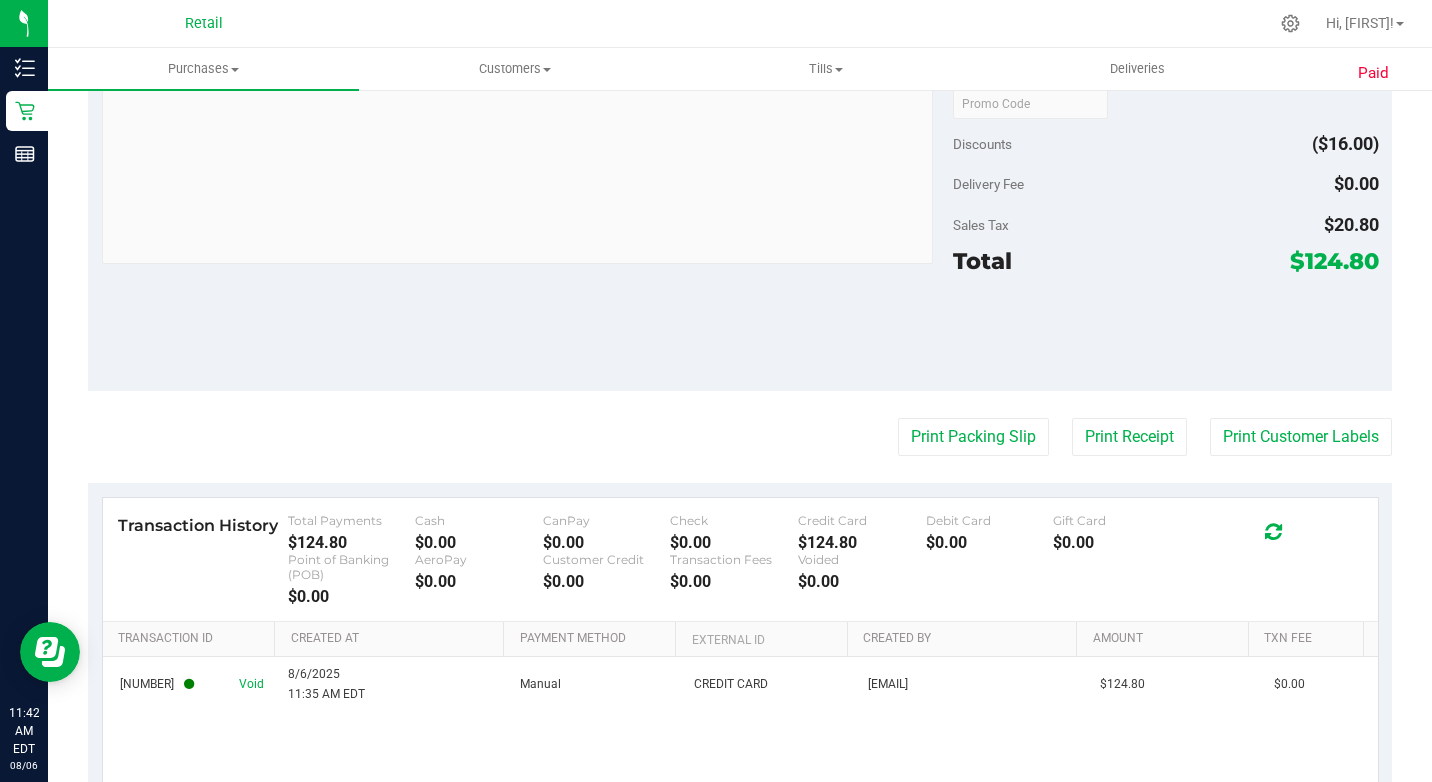 scroll, scrollTop: 1184, scrollLeft: 0, axis: vertical 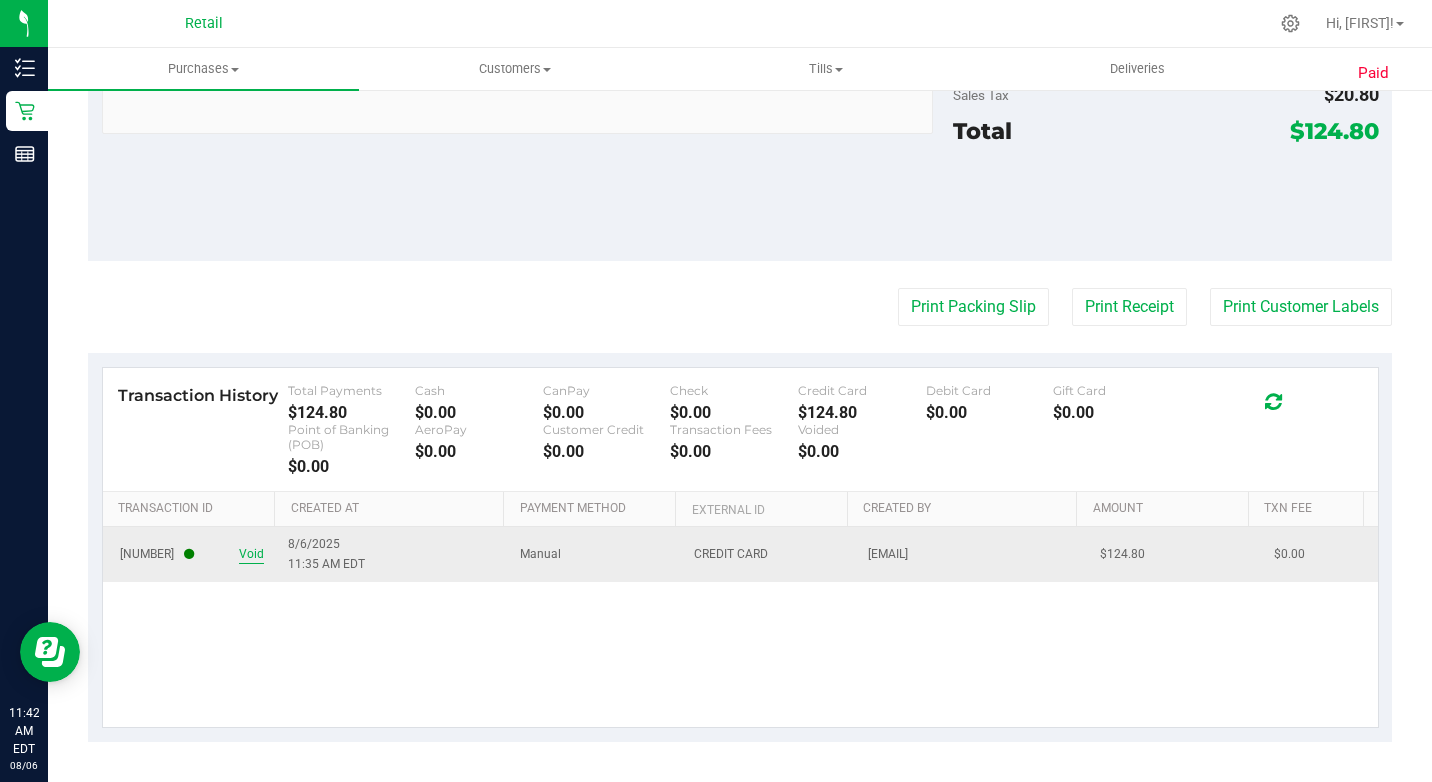 click on "Void" at bounding box center (251, 554) 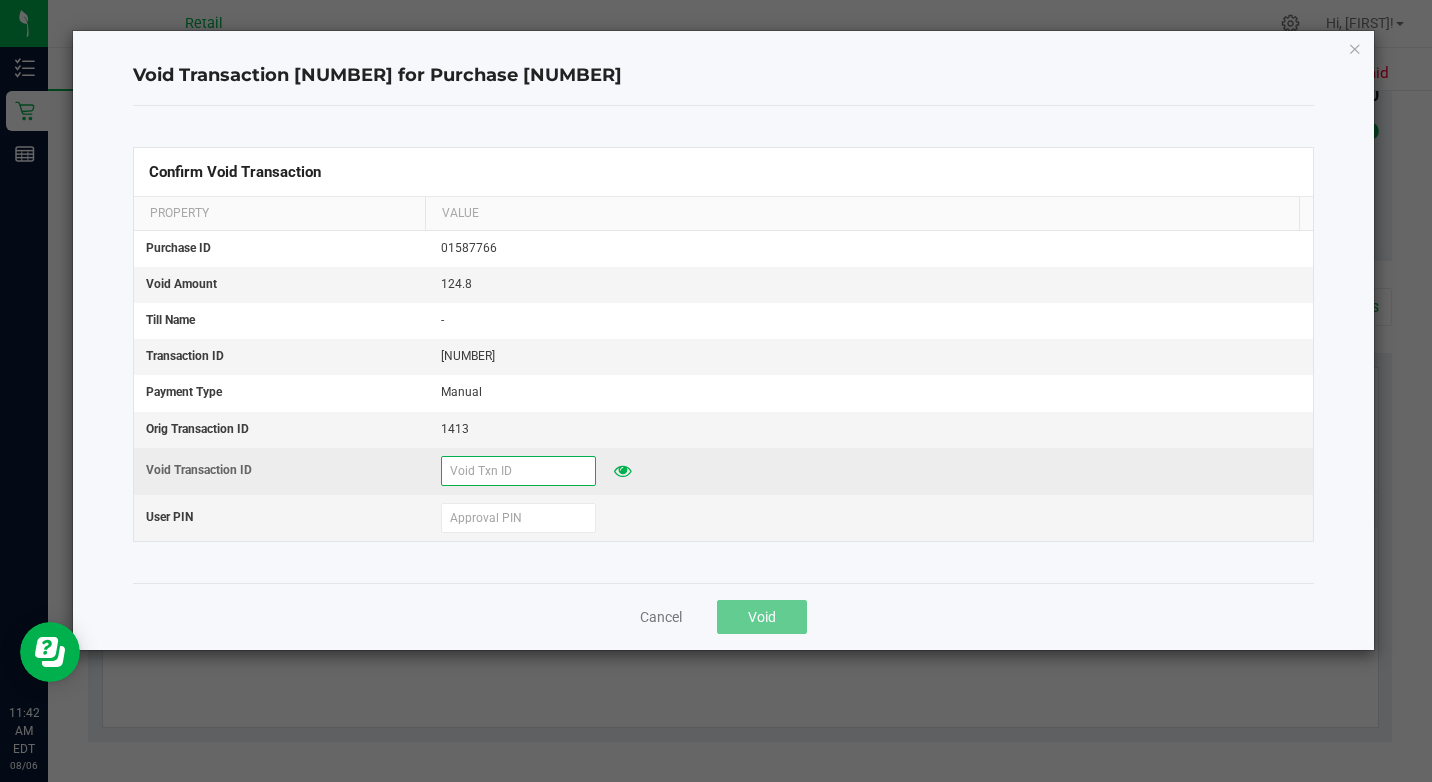 click at bounding box center (518, 471) 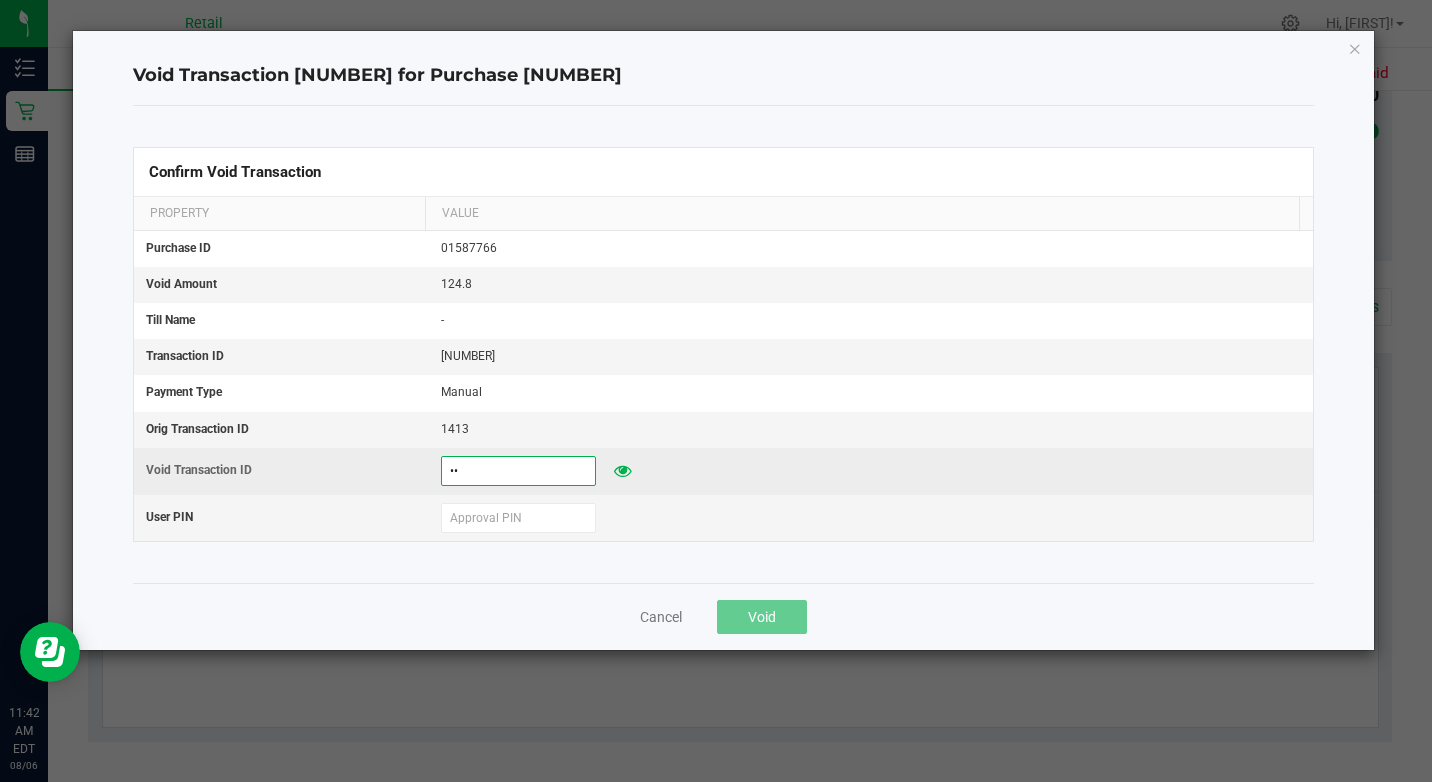type on "0" 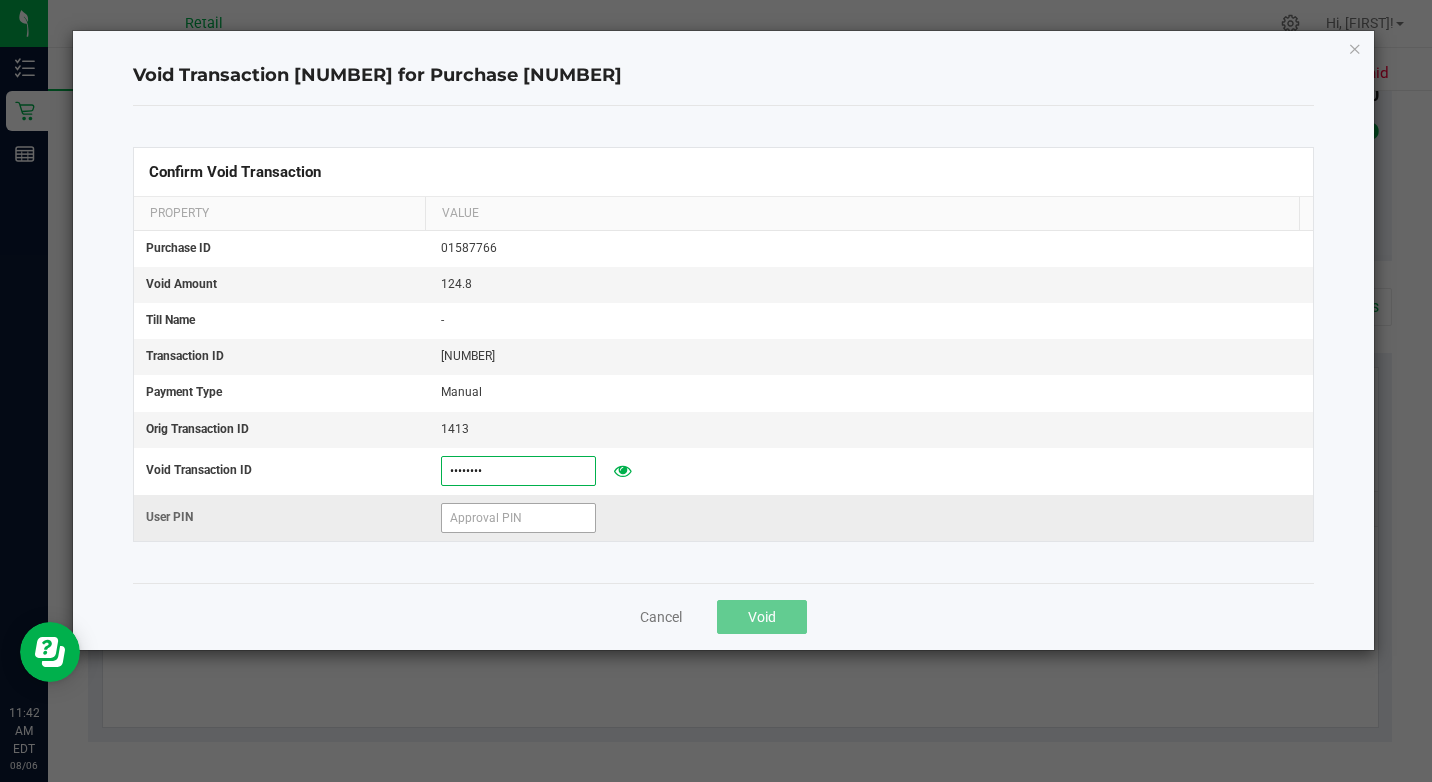 type on "[NUMBER]" 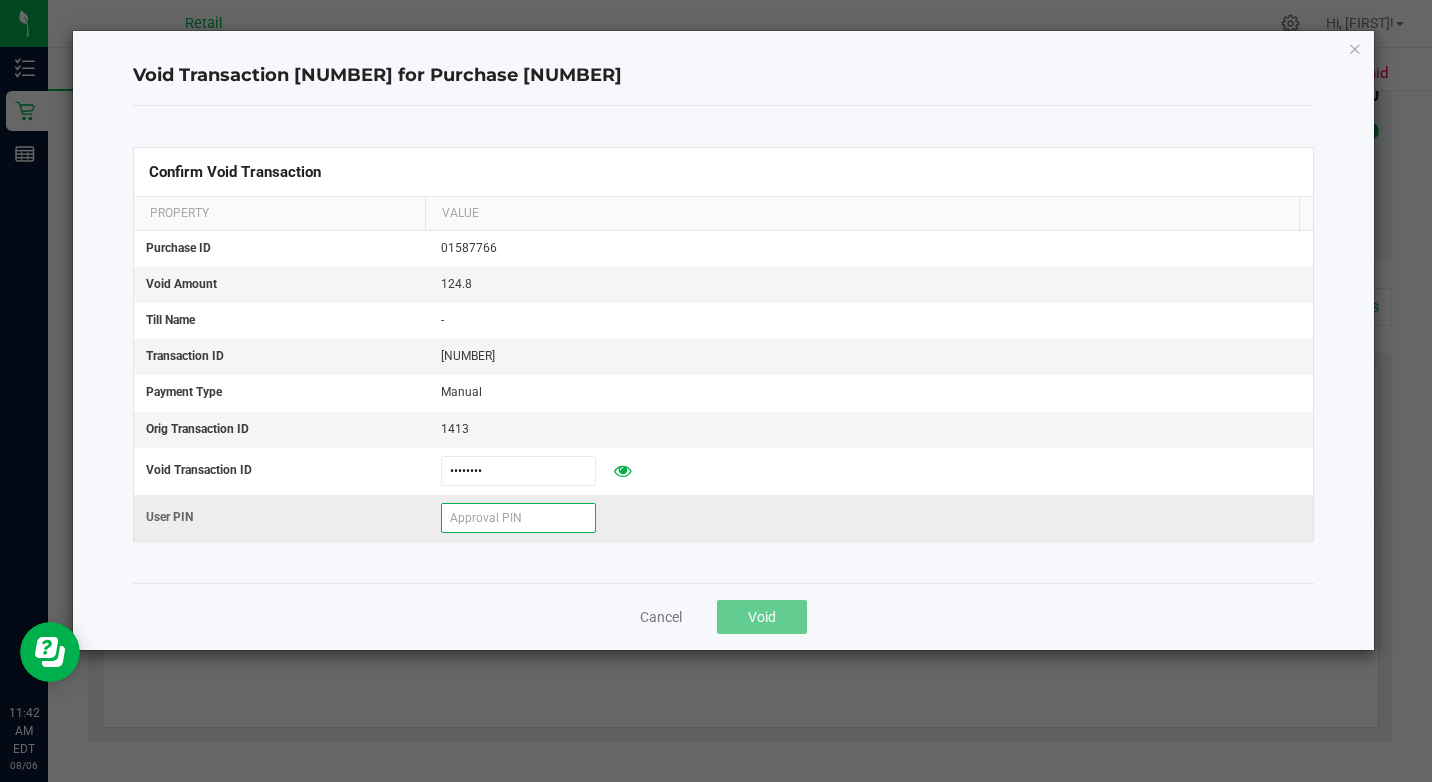 click at bounding box center (518, 518) 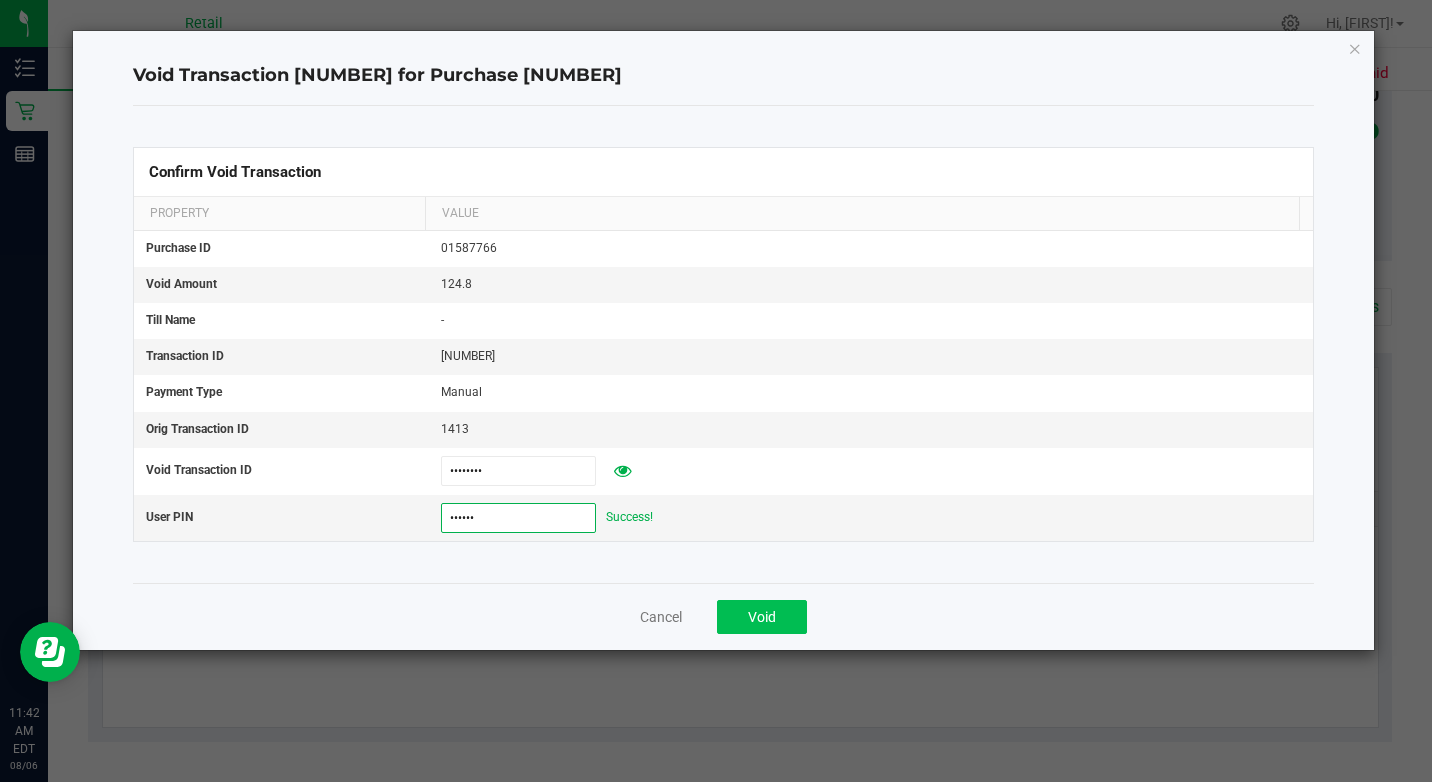 type on "694631" 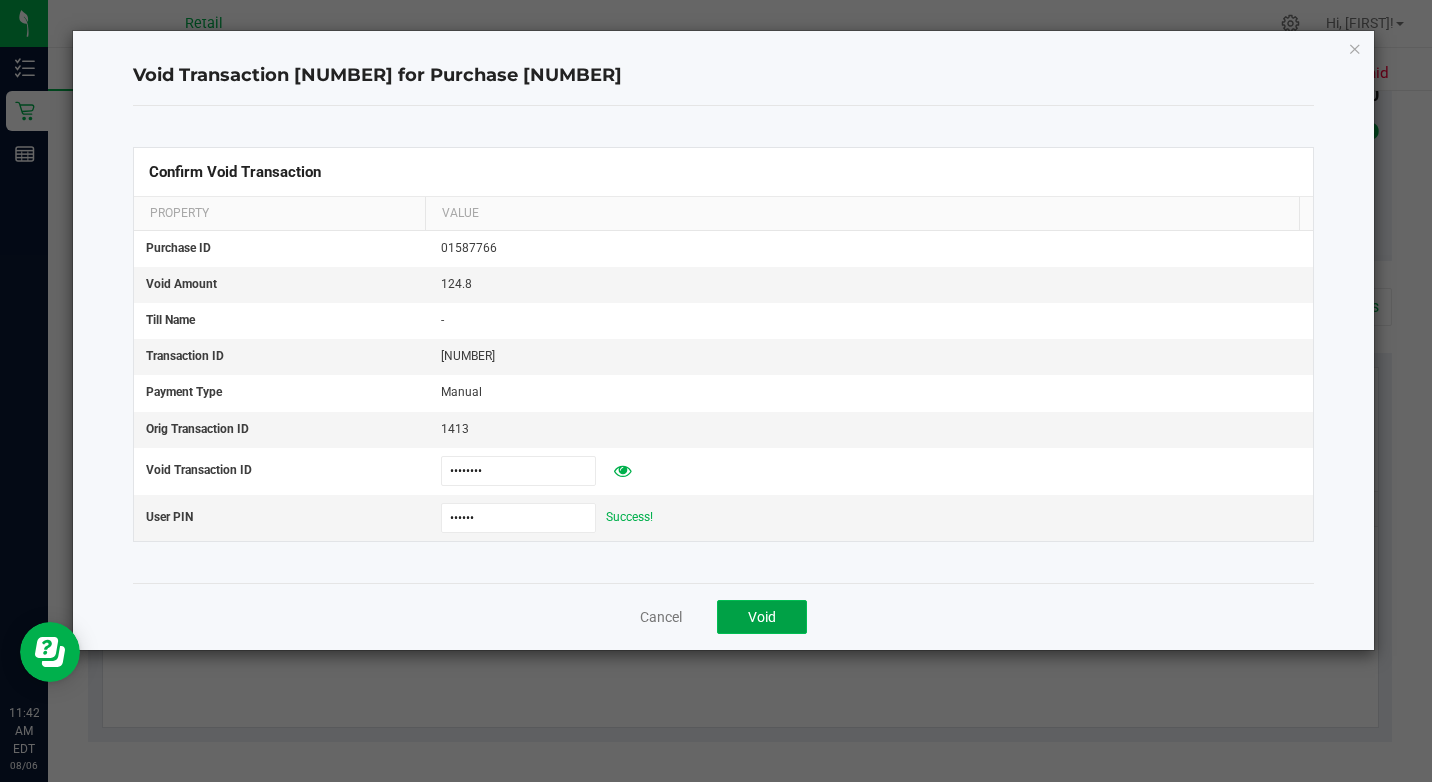 click on "Void" 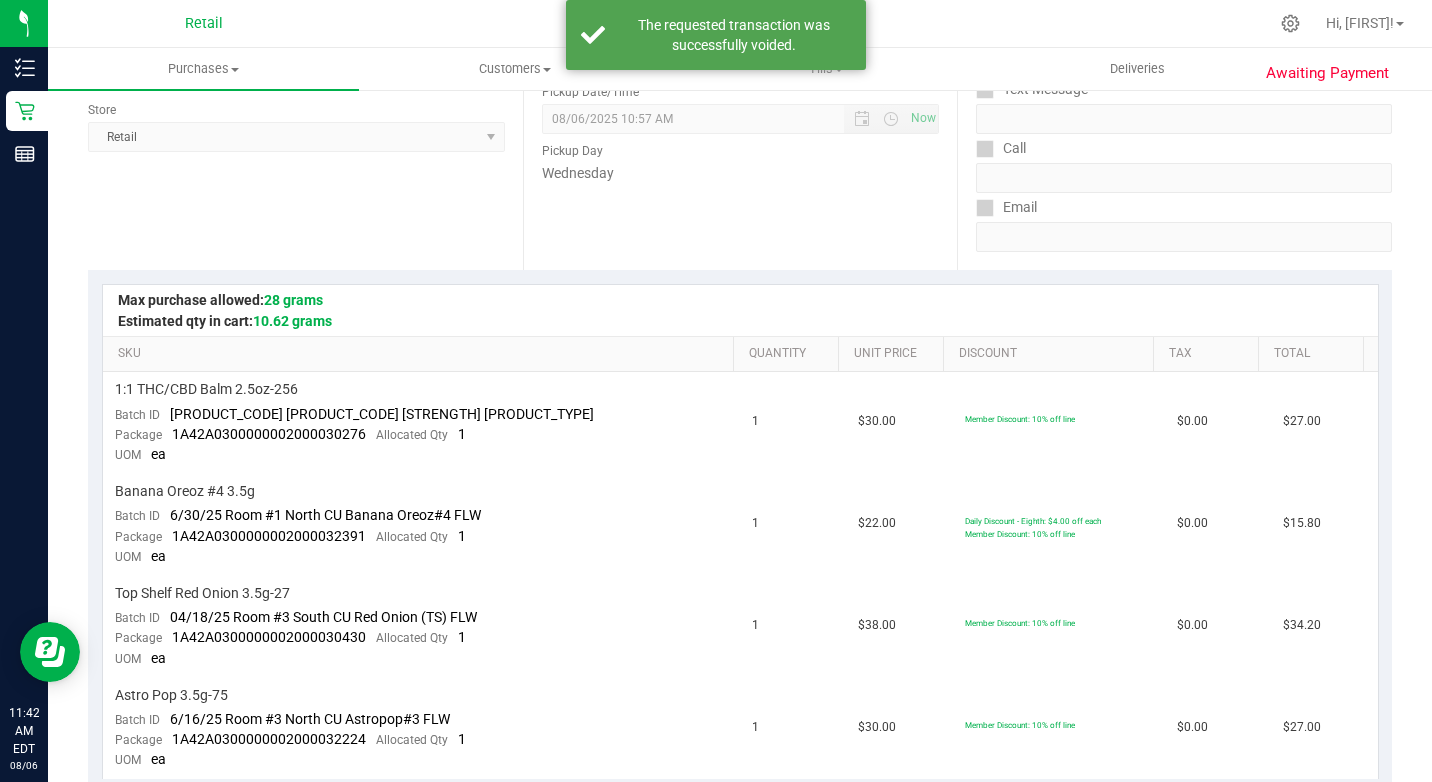 scroll, scrollTop: 0, scrollLeft: 0, axis: both 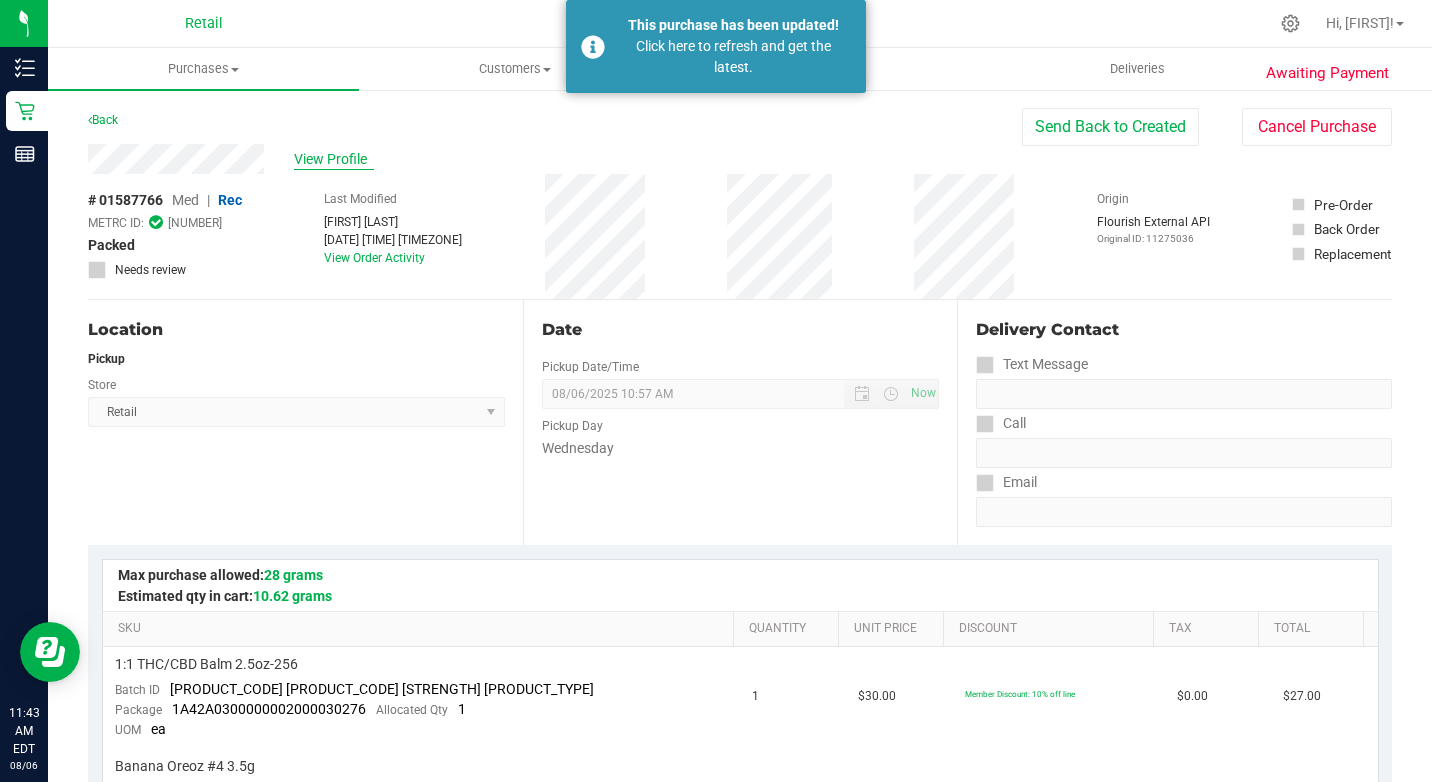 click on "View Profile" at bounding box center [334, 159] 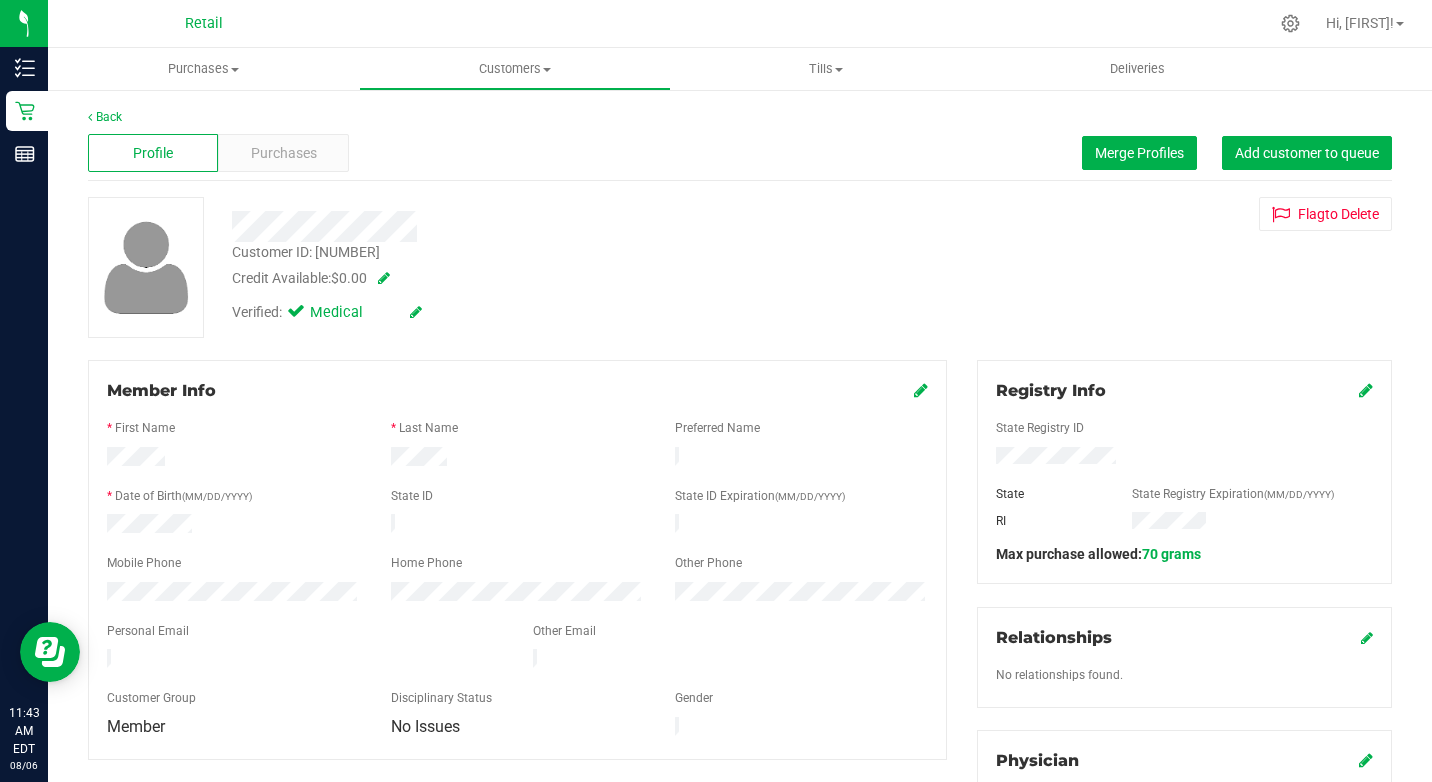 click at bounding box center (380, 278) 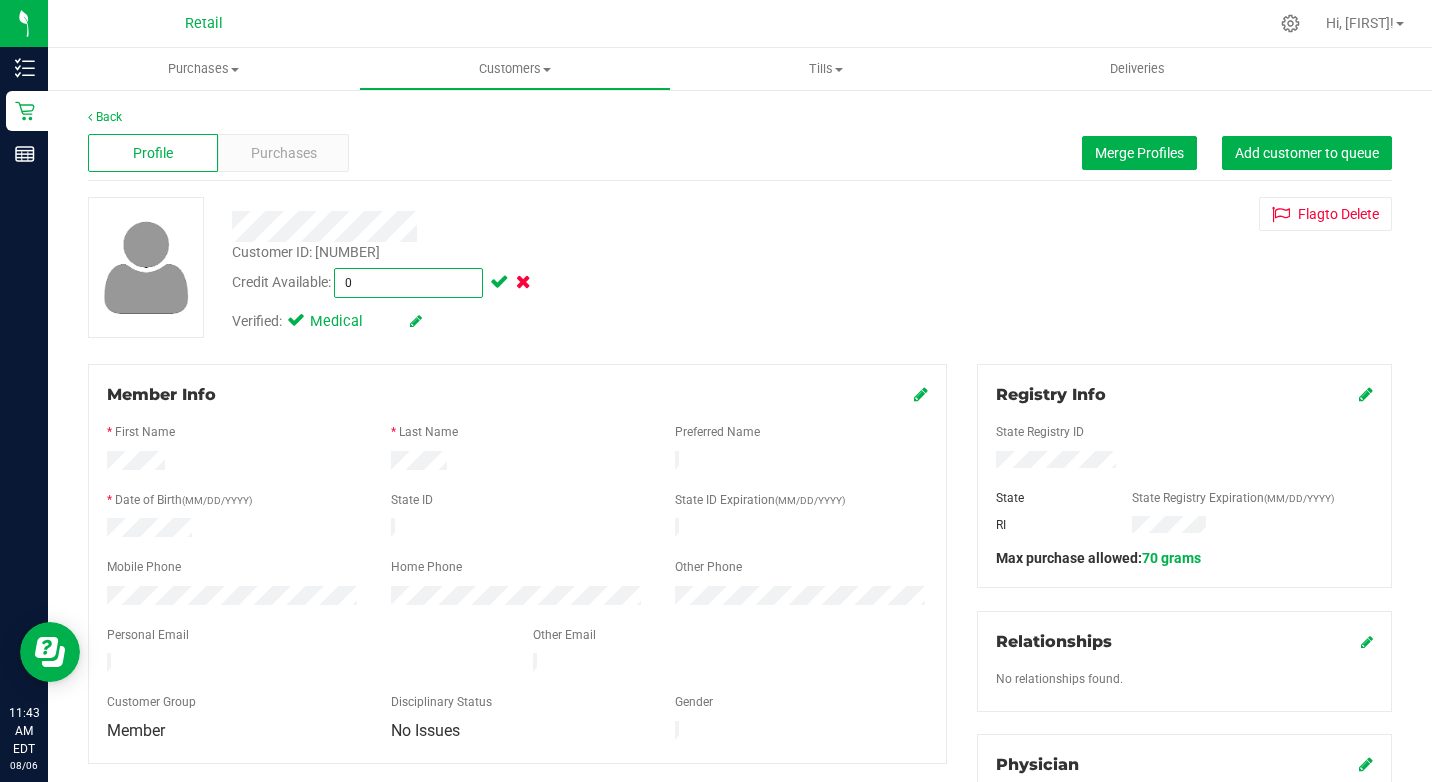 click on "$0.00 0" at bounding box center [408, 283] 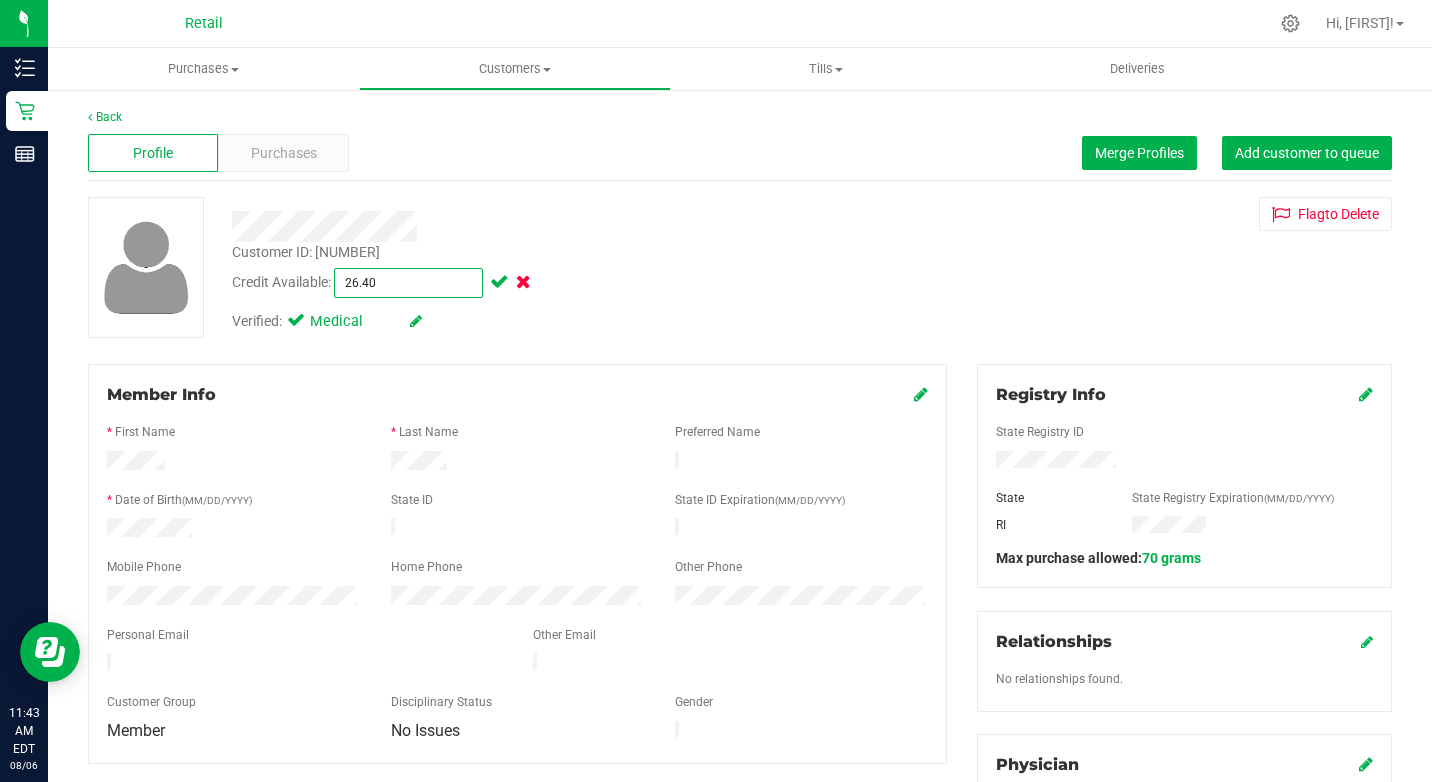 type on "26.400" 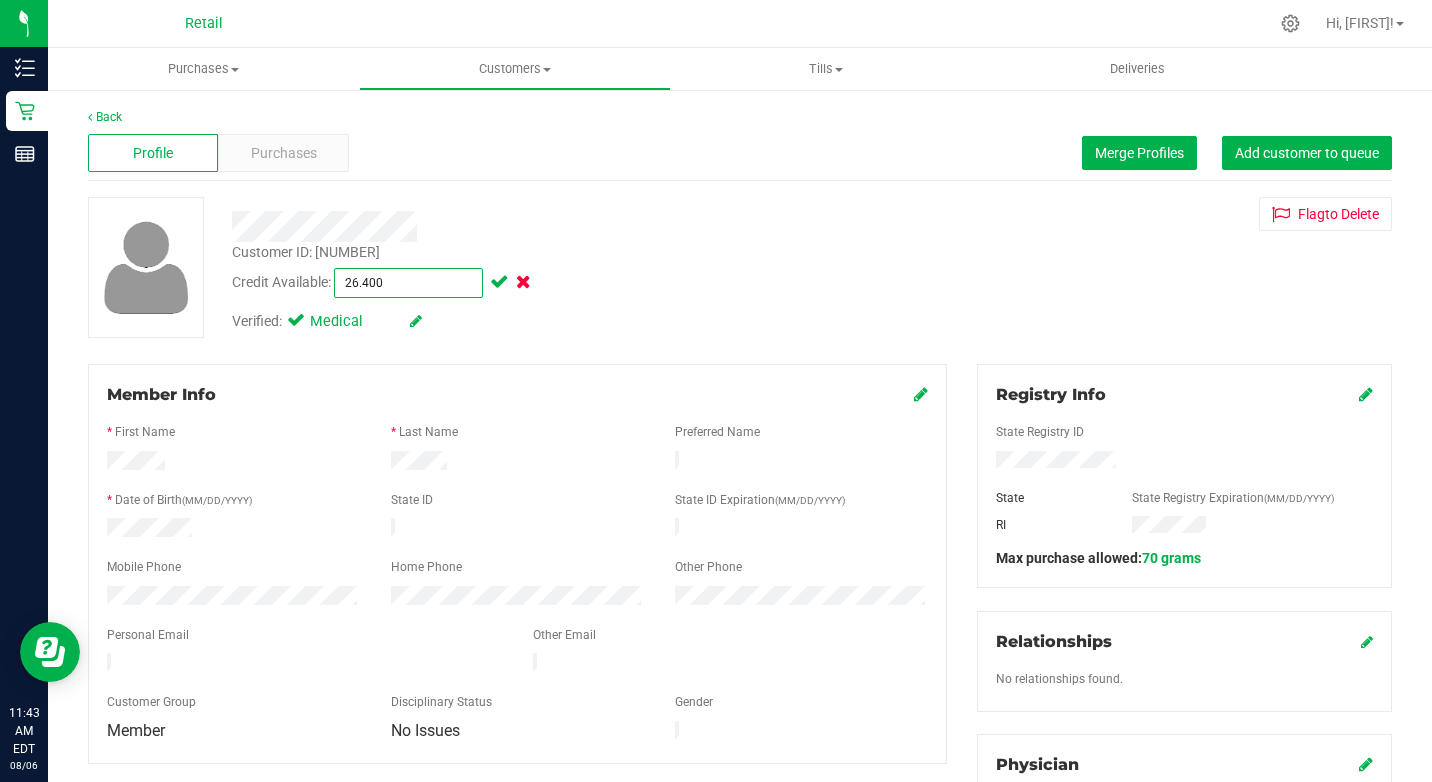 type on "$26.40" 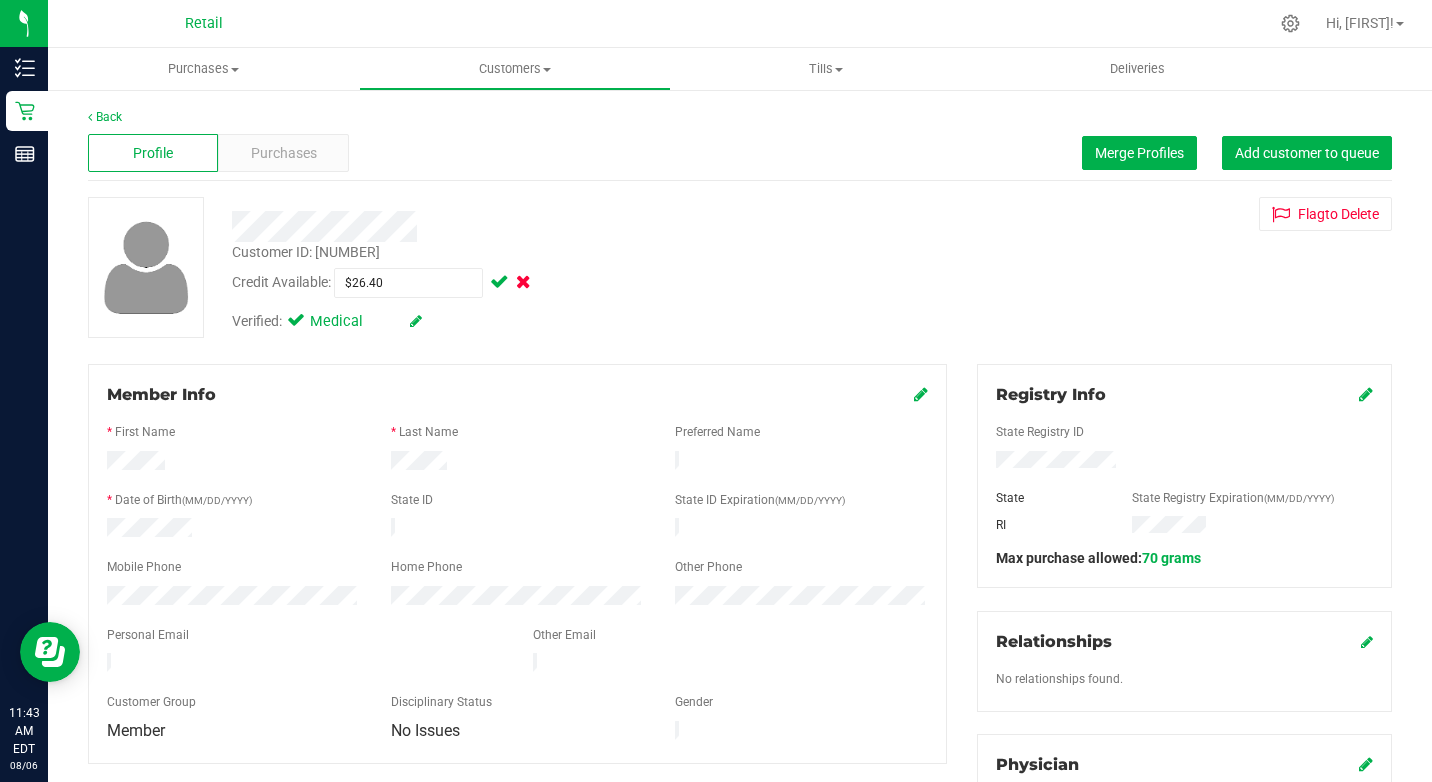 click at bounding box center (550, 226) 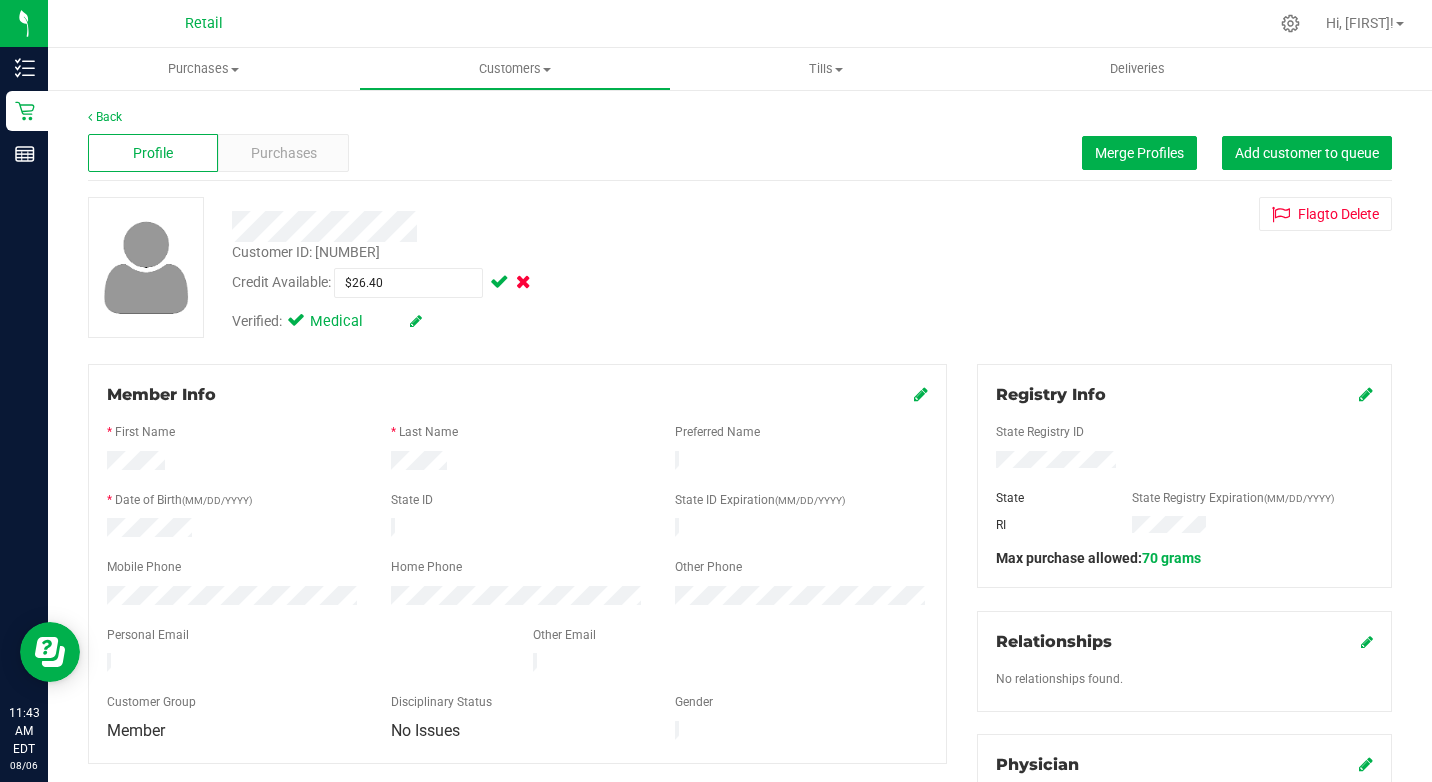 click at bounding box center (497, 282) 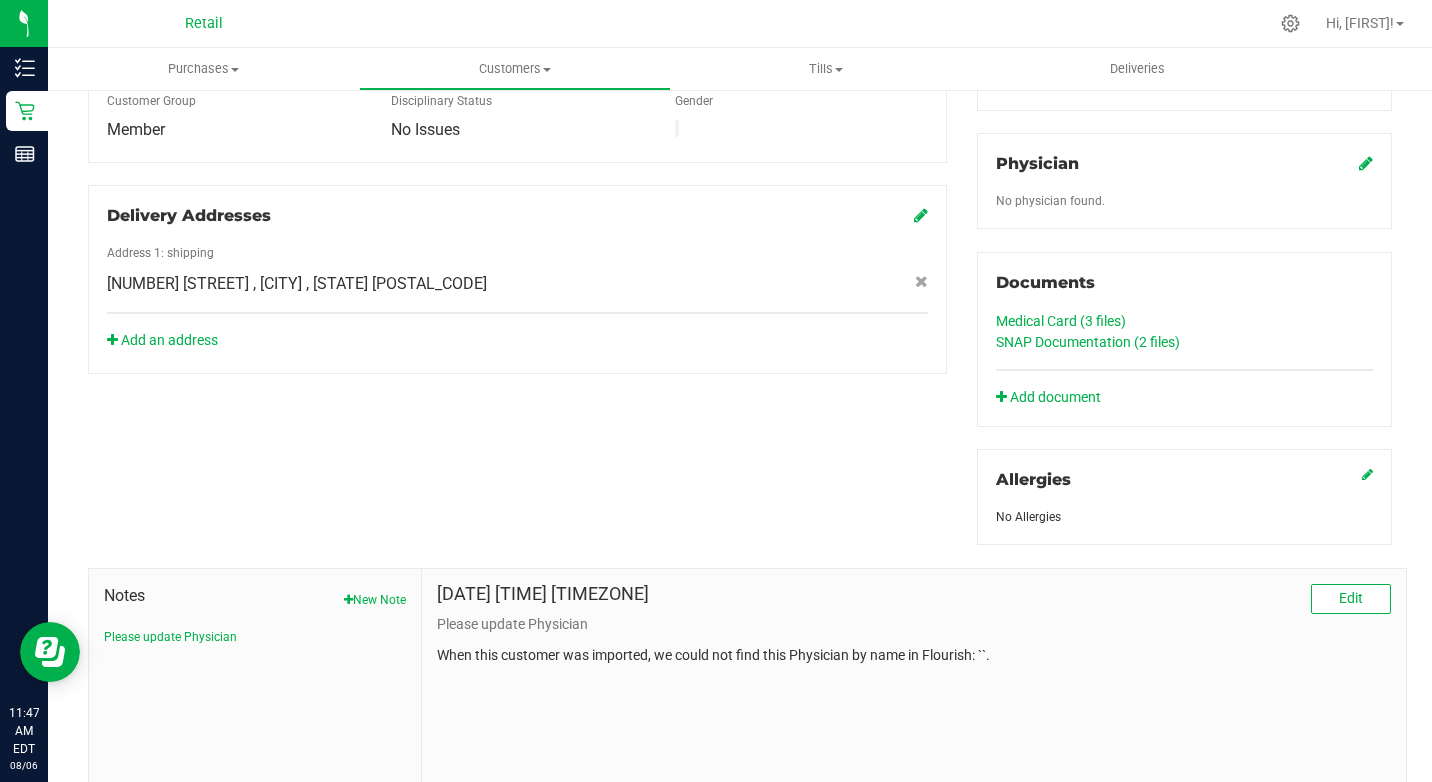 scroll, scrollTop: 716, scrollLeft: 0, axis: vertical 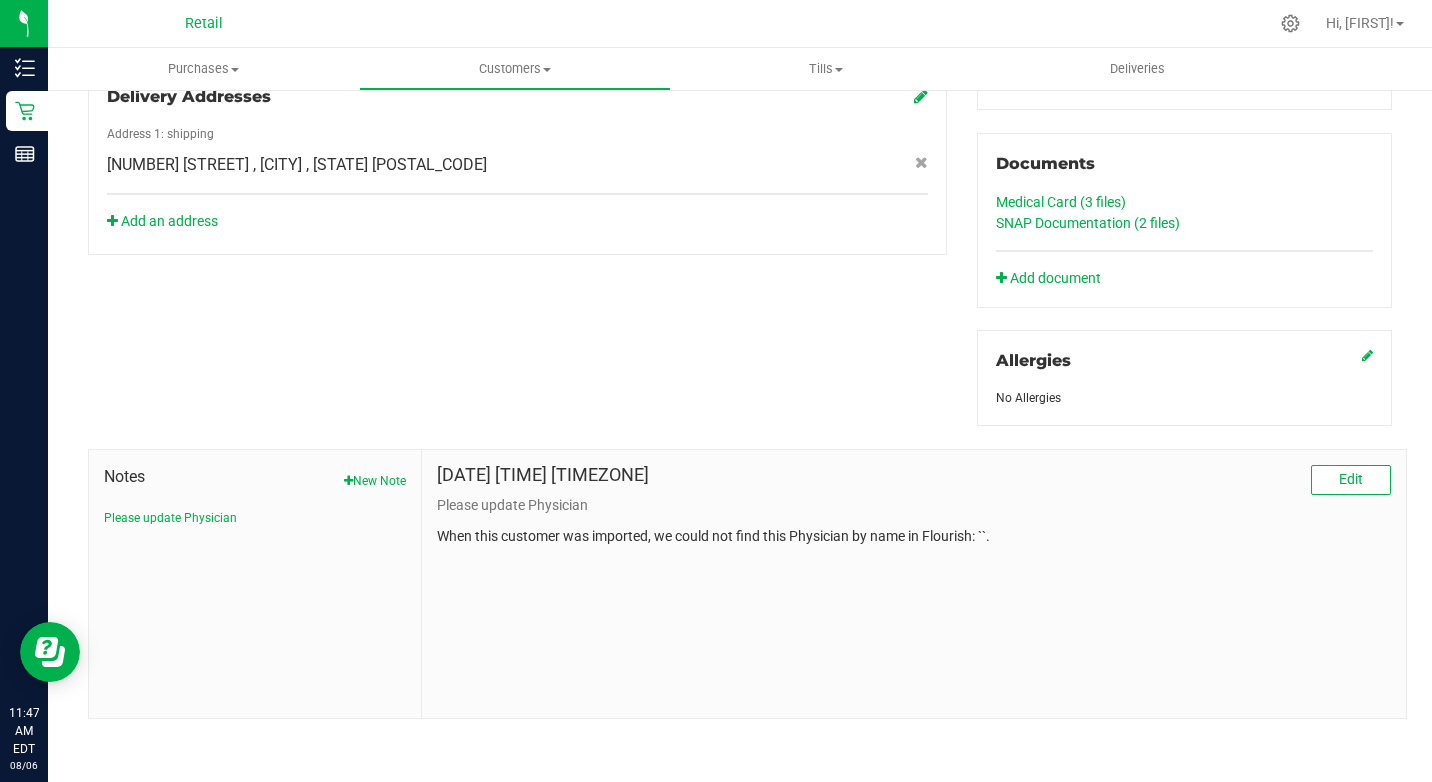 click on "New Note" at bounding box center [375, 481] 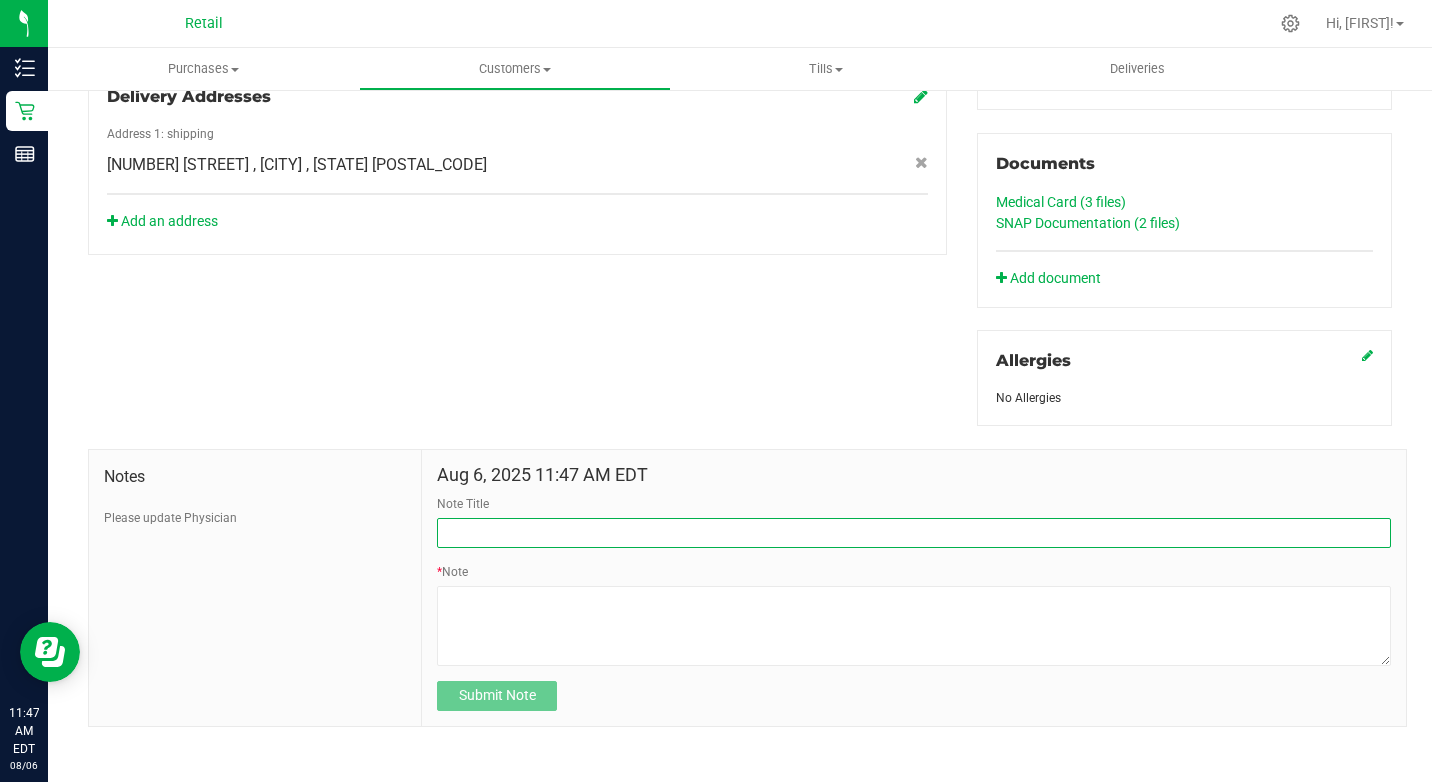 drag, startPoint x: 515, startPoint y: 535, endPoint x: 490, endPoint y: 516, distance: 31.400637 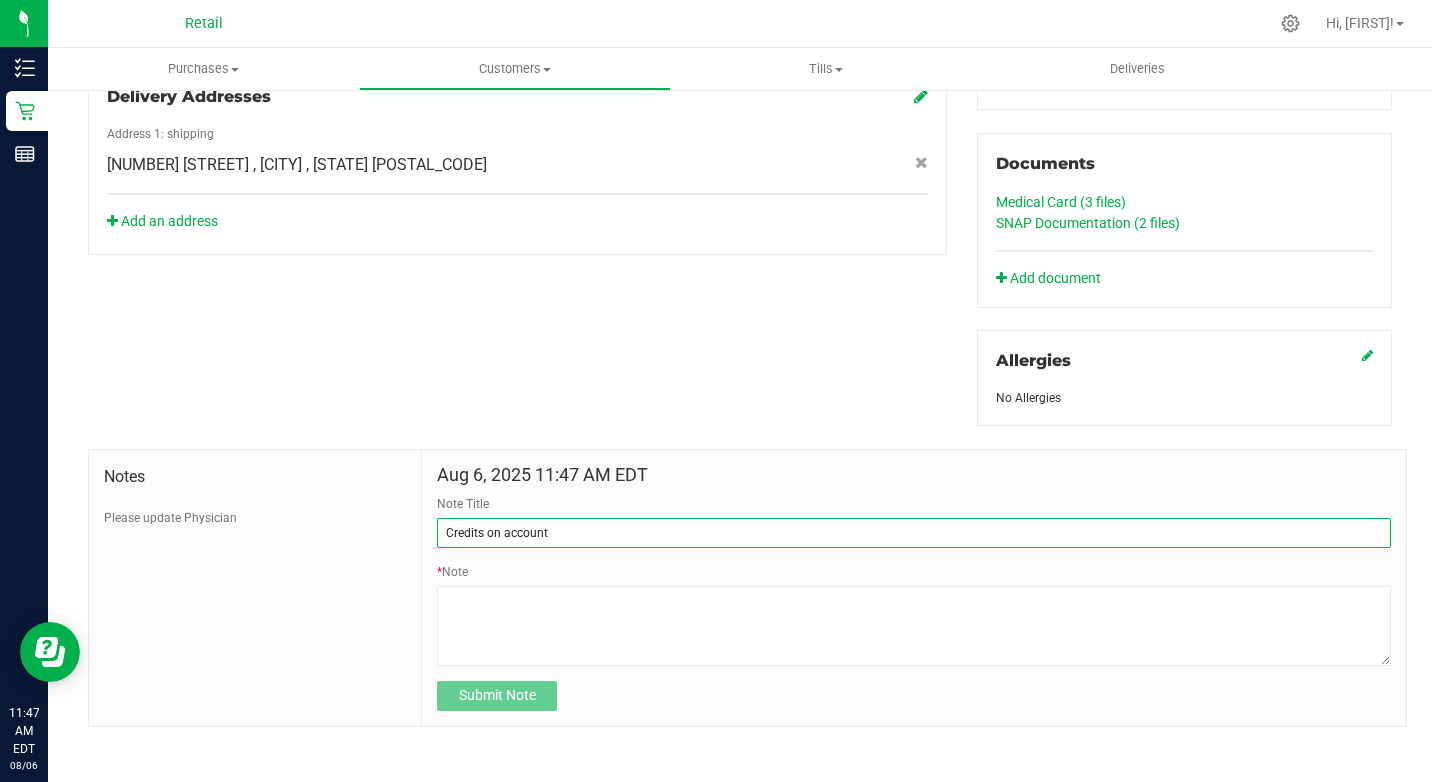 type on "Credits on account" 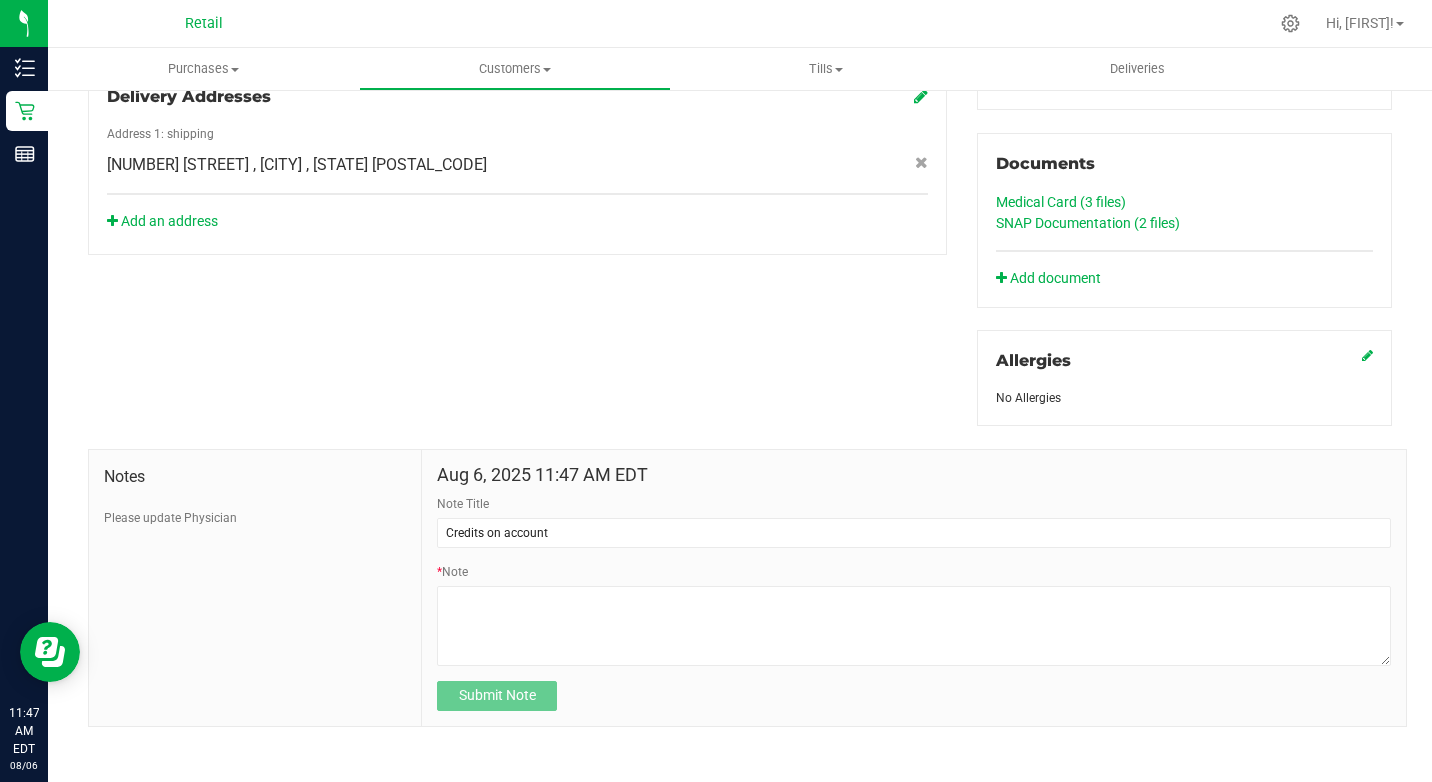 click on "*
Note" at bounding box center [914, 614] 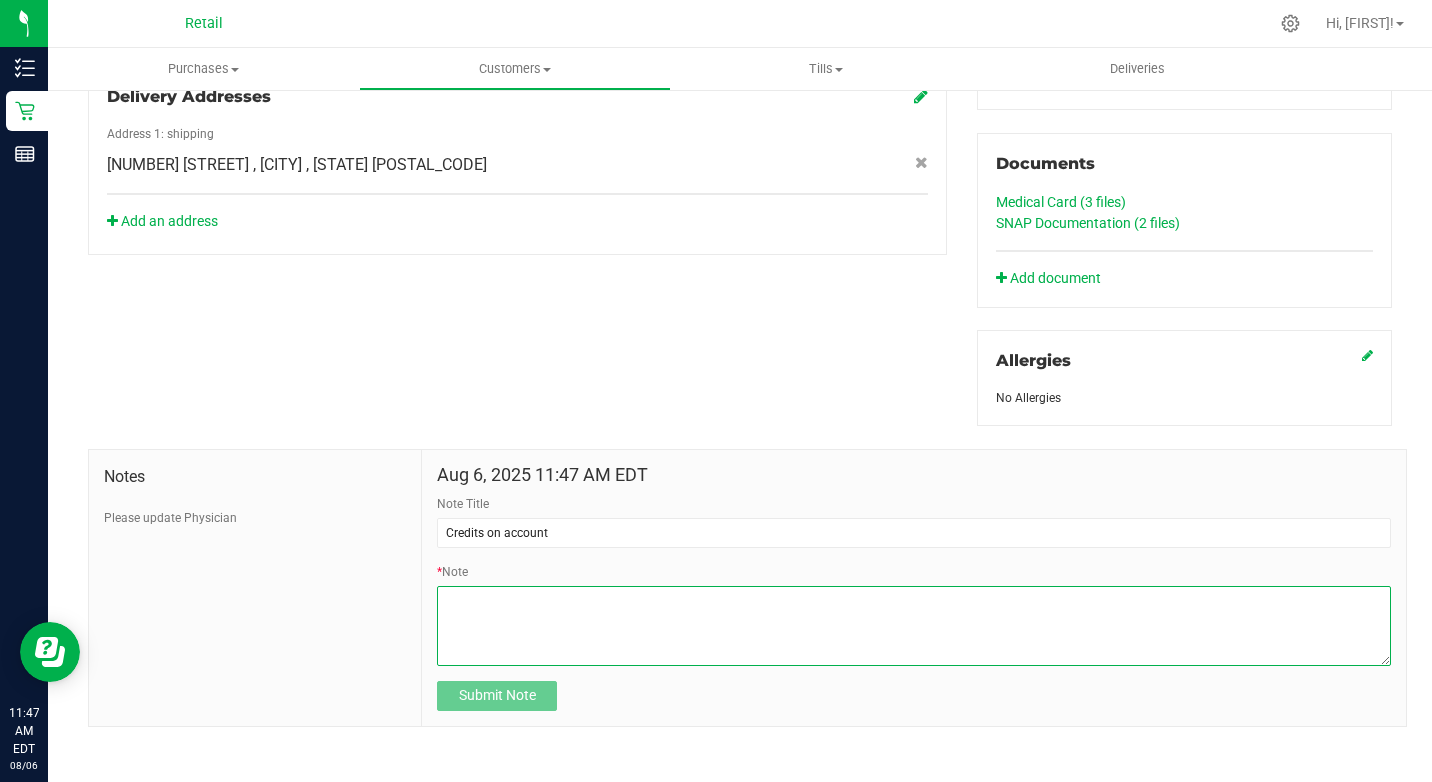 click on "*
Note" at bounding box center [914, 626] 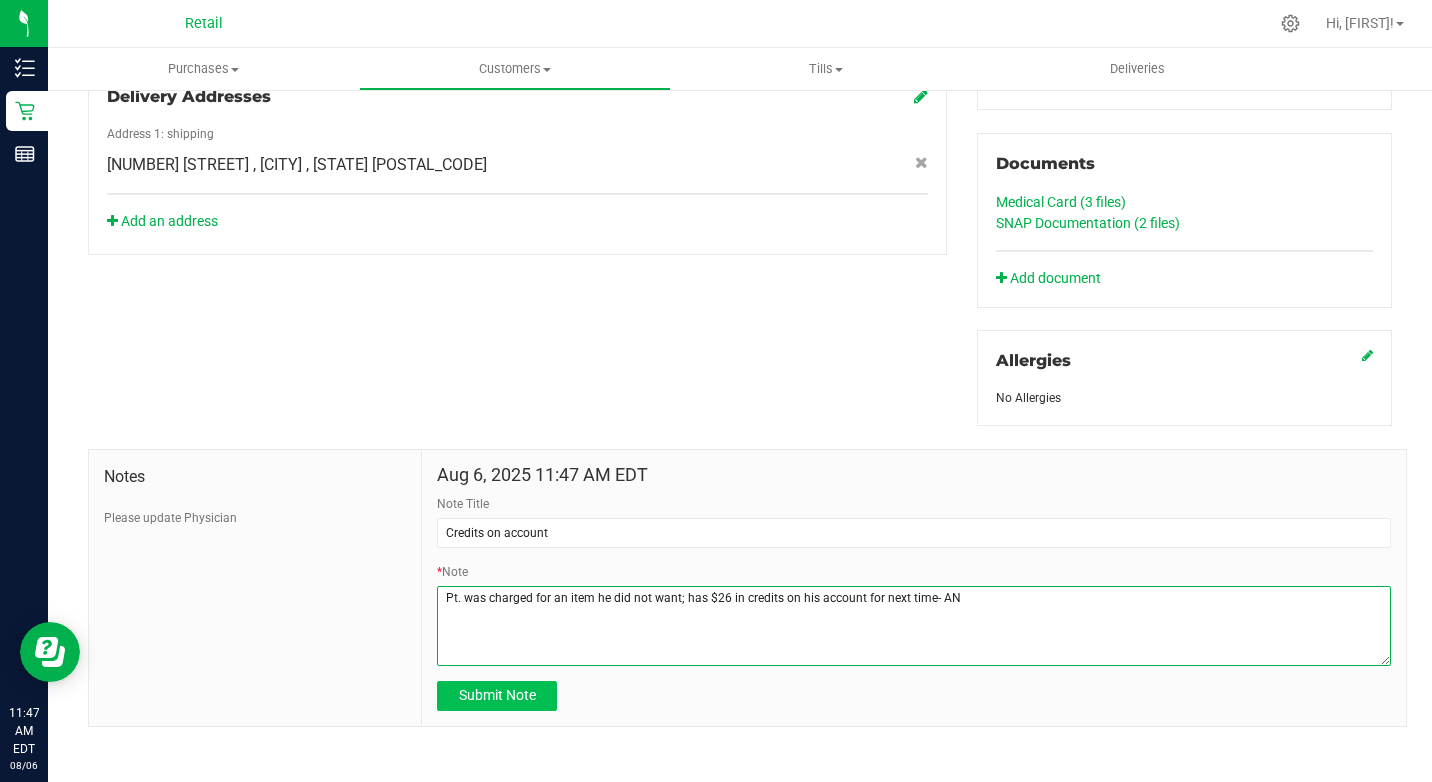 type on "Pt. was charged for an item he did not want; has $26 in credits on his account for next time- AN" 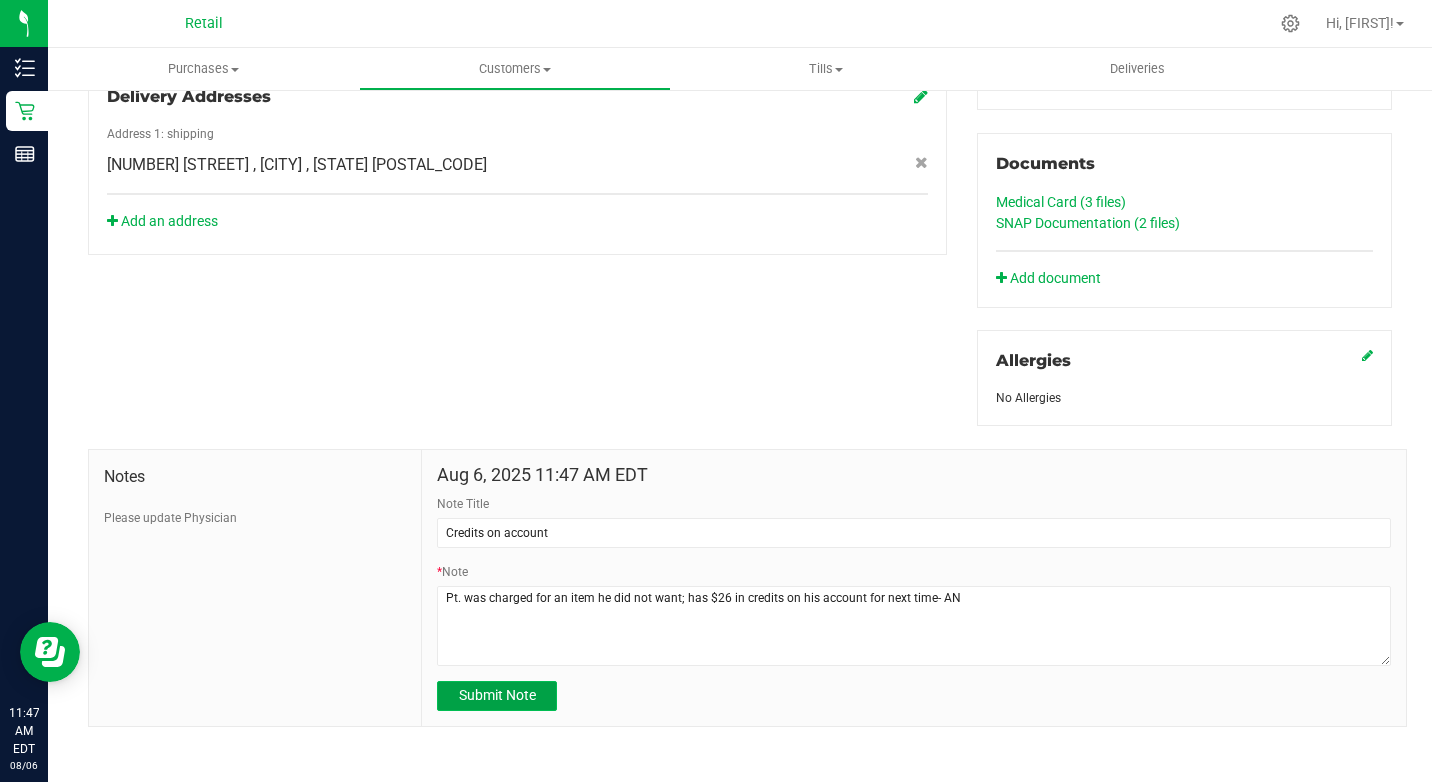 click on "Submit Note" at bounding box center [497, 695] 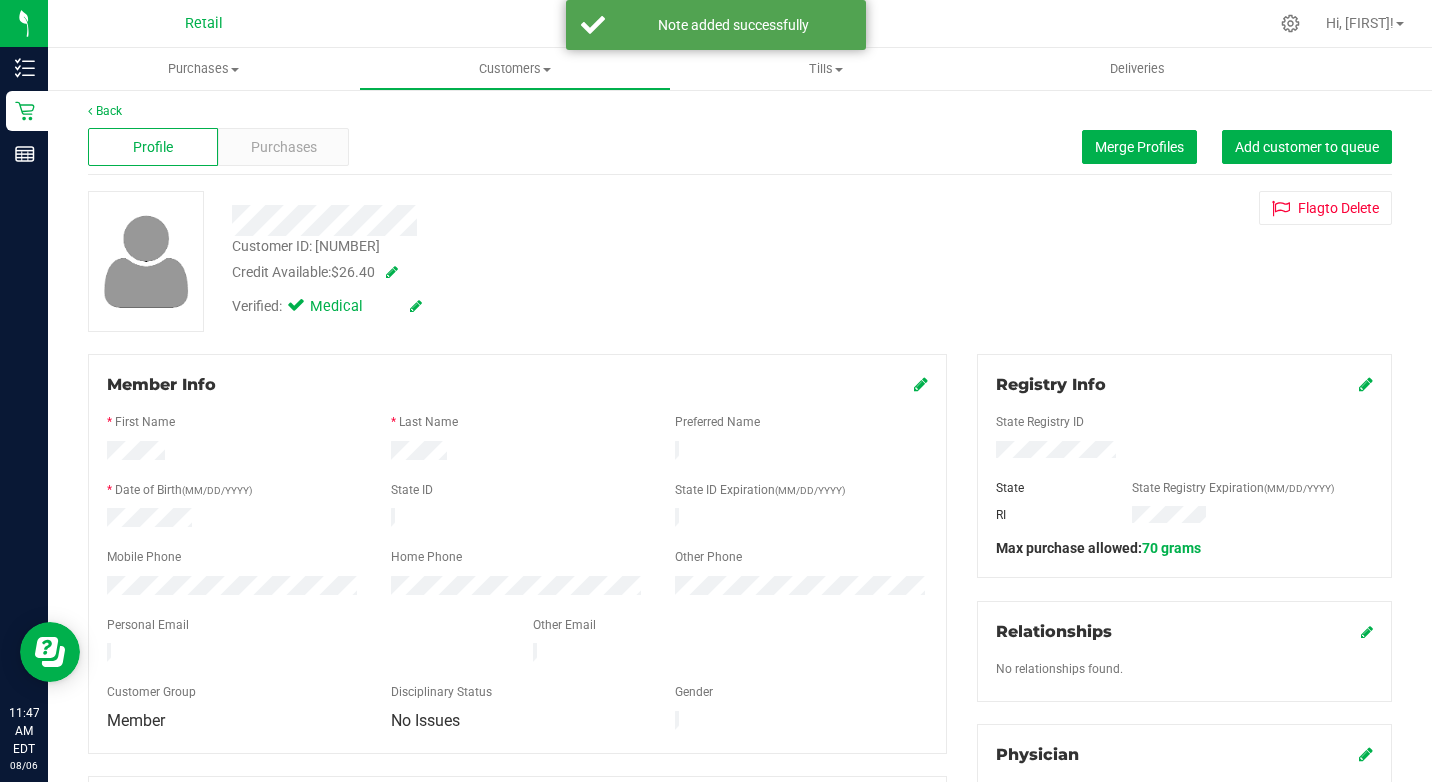 scroll, scrollTop: 0, scrollLeft: 0, axis: both 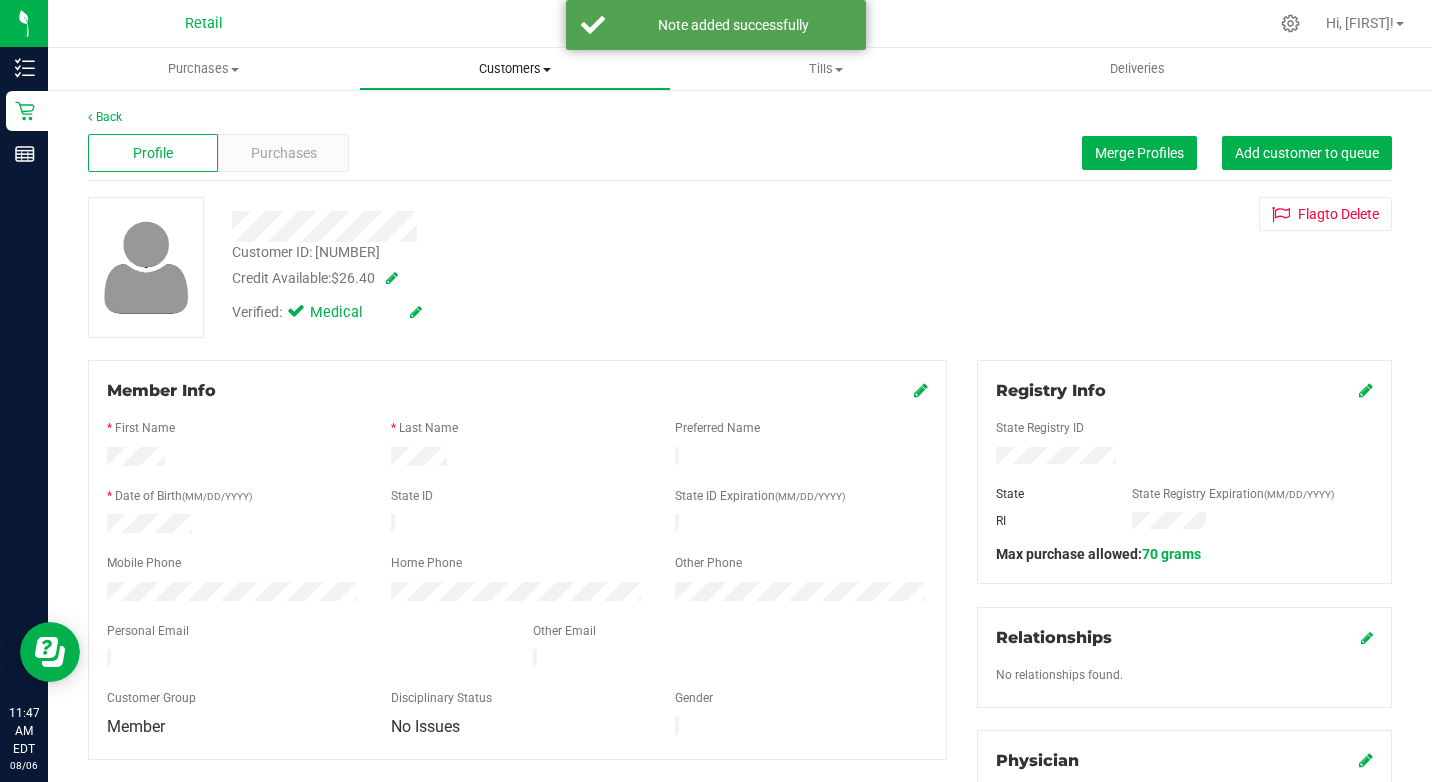 click on "Customers" at bounding box center [514, 69] 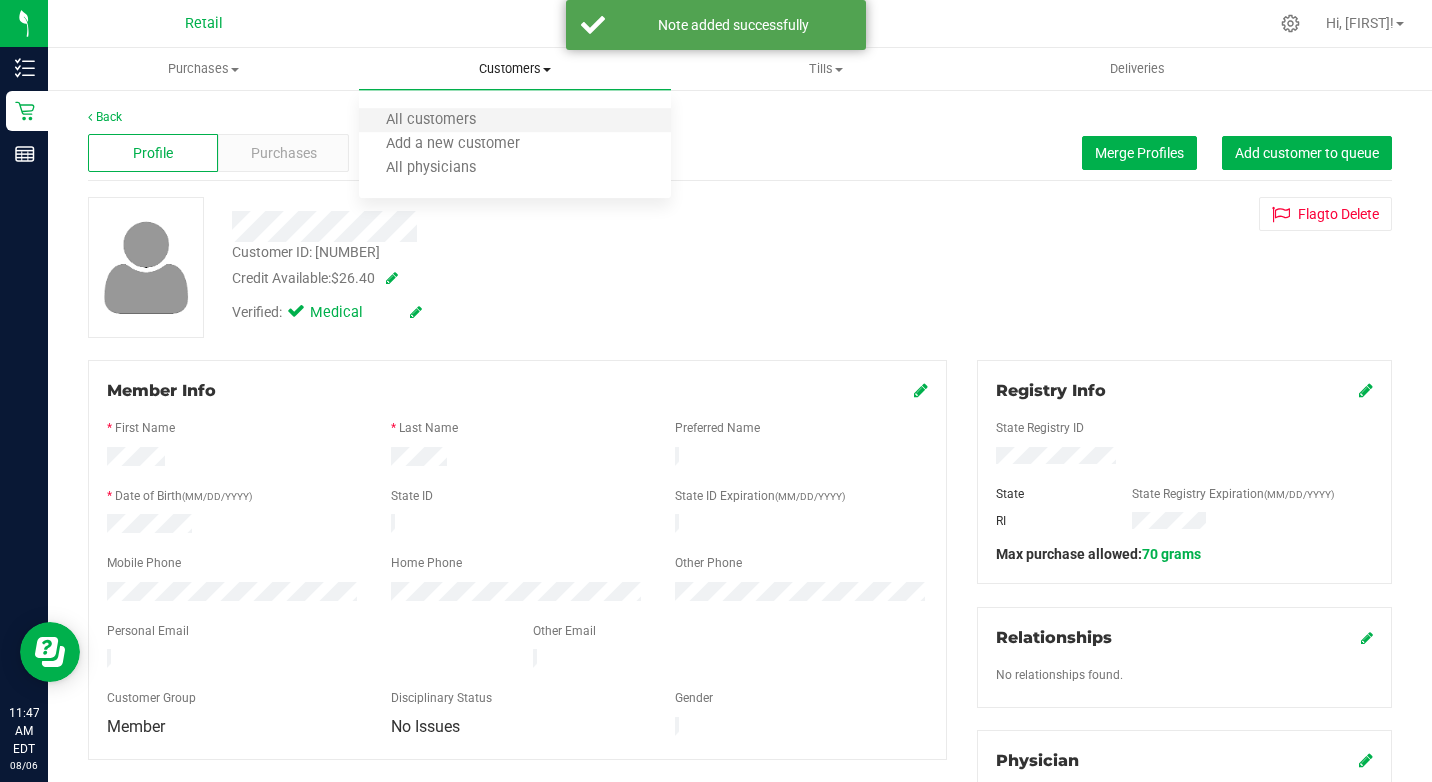 click on "All customers" at bounding box center [514, 121] 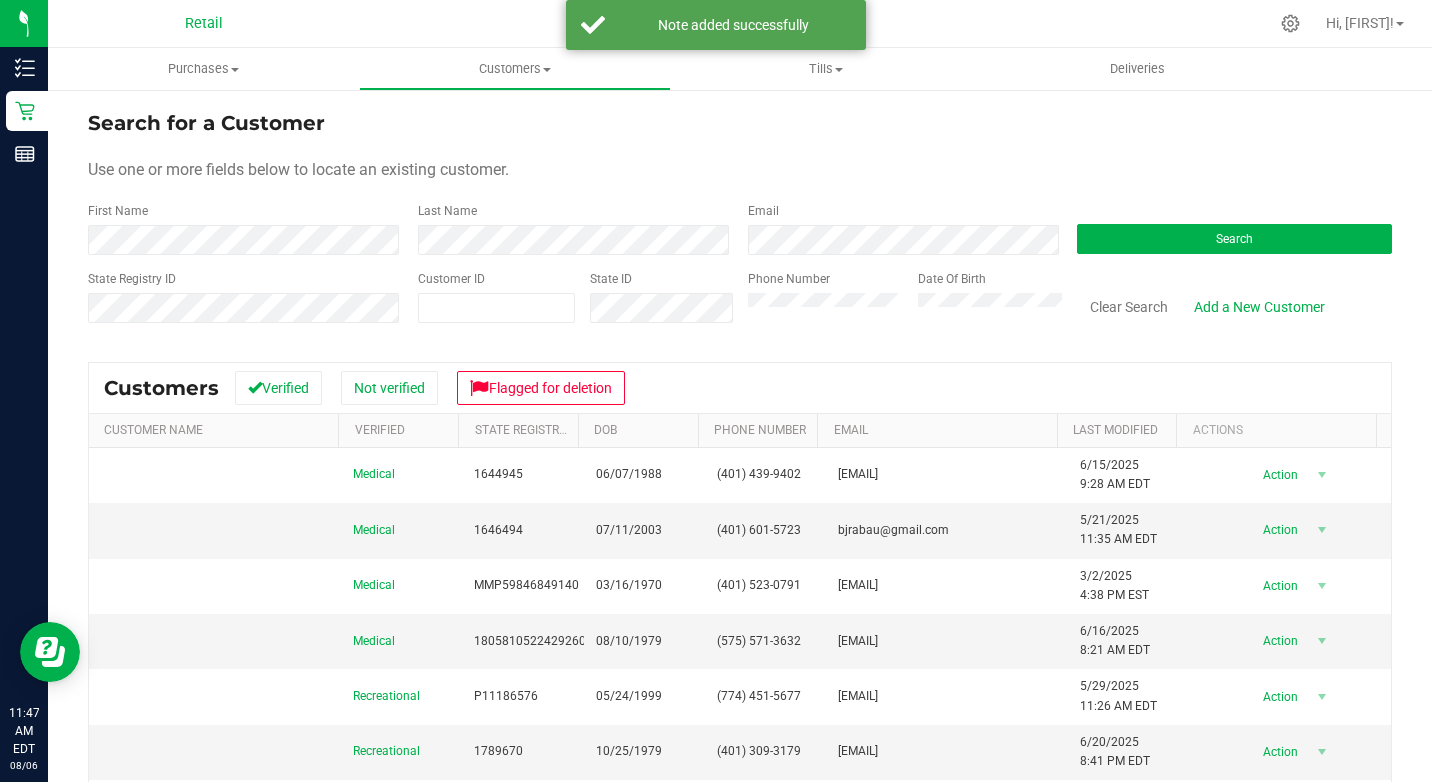 click on "Hi, [FIRST]!" at bounding box center [1360, 23] 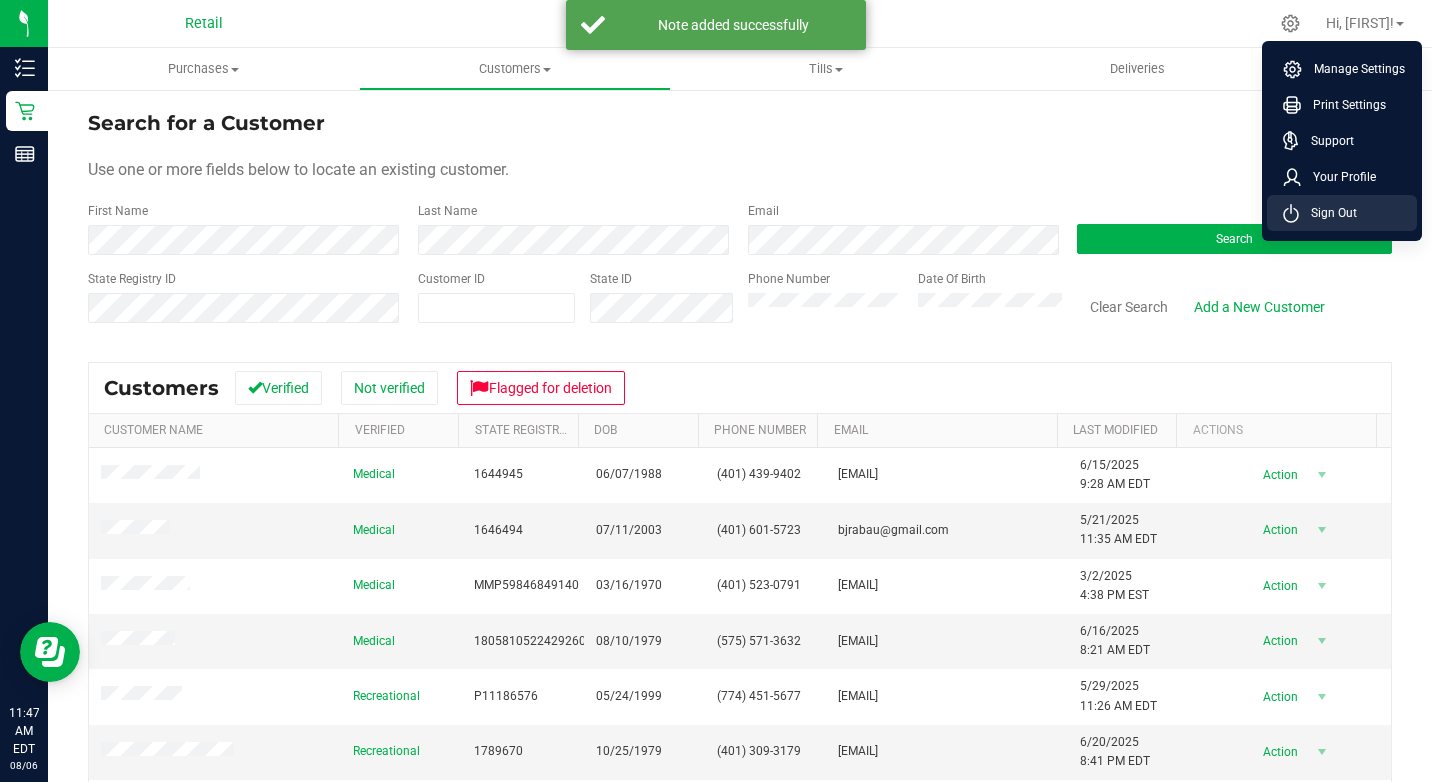 click on "Sign Out" at bounding box center (1328, 213) 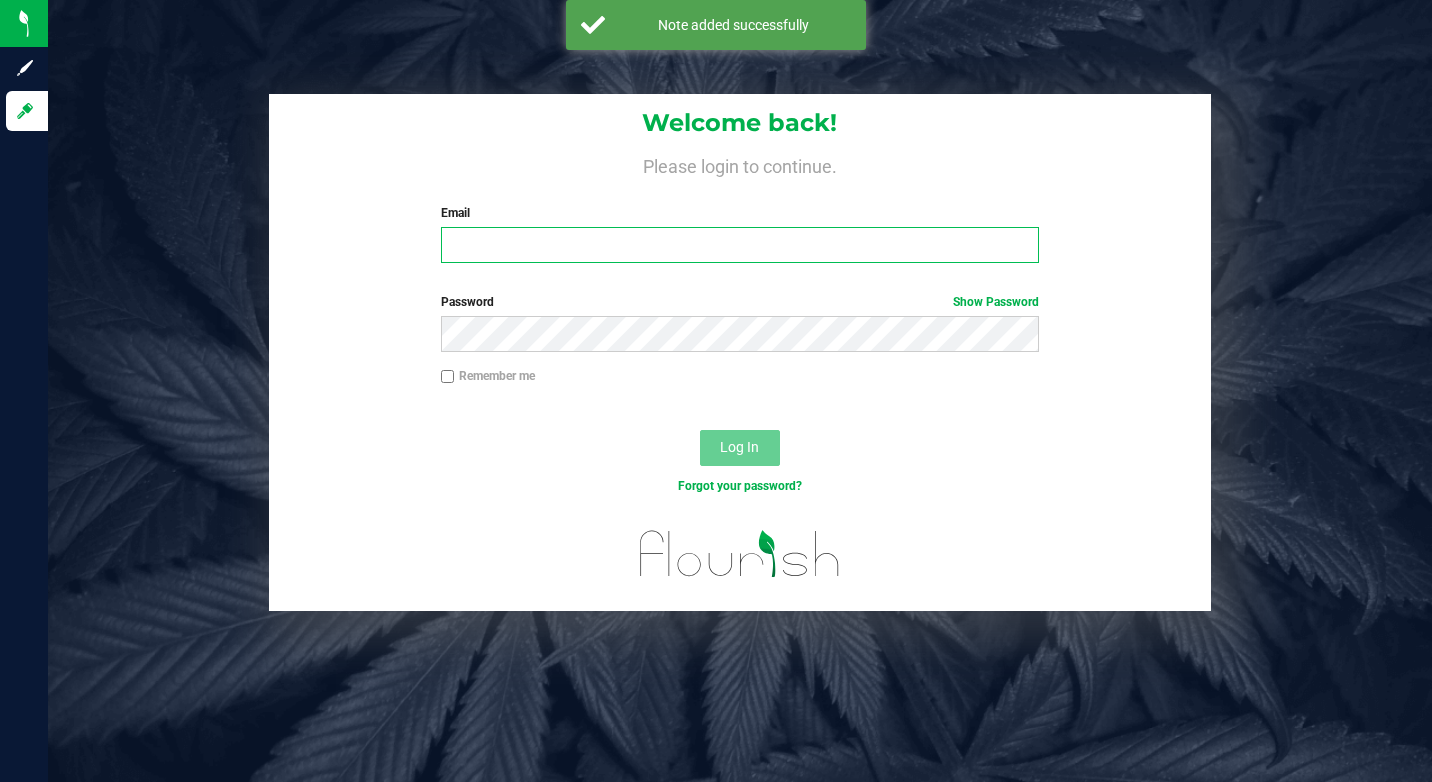 type on "[EMAIL]" 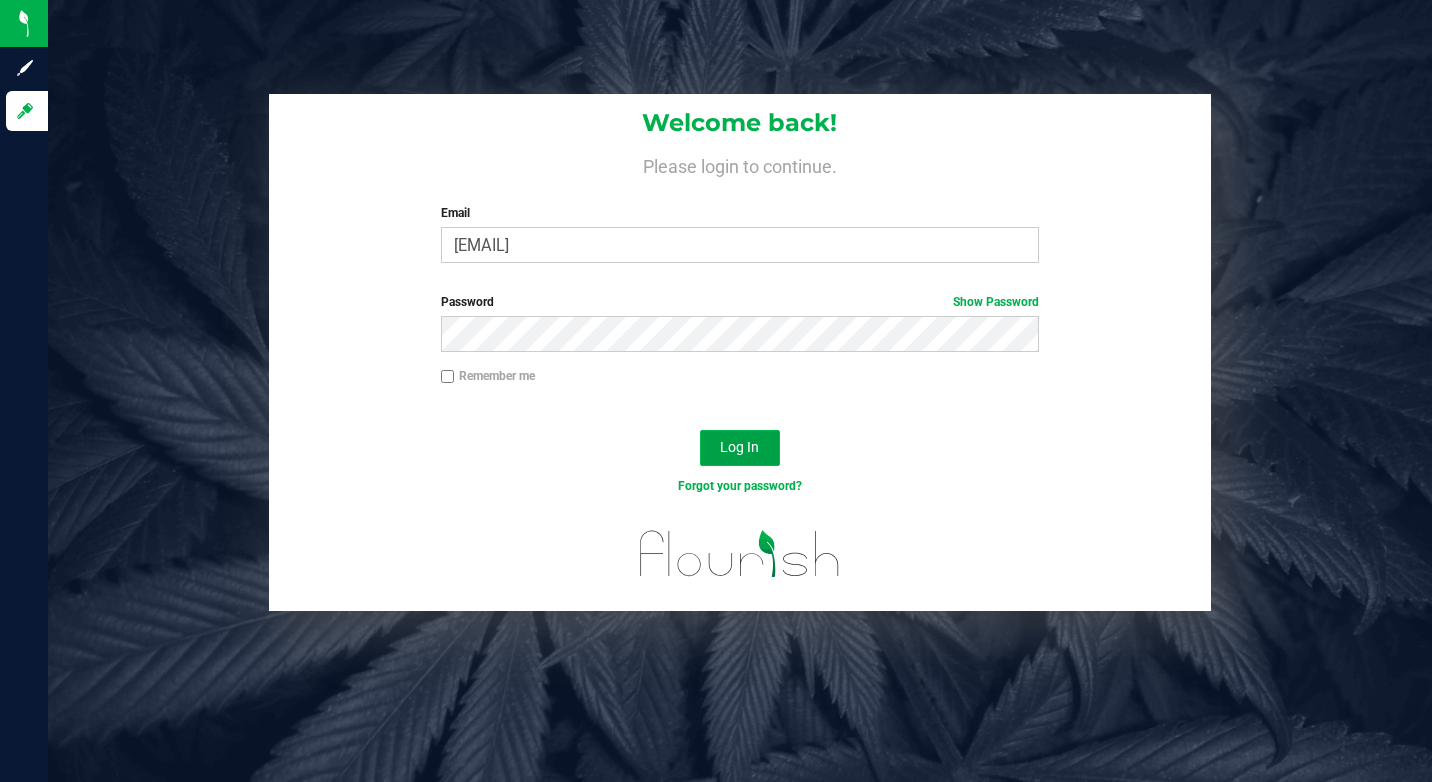 click on "Log In" at bounding box center [739, 447] 